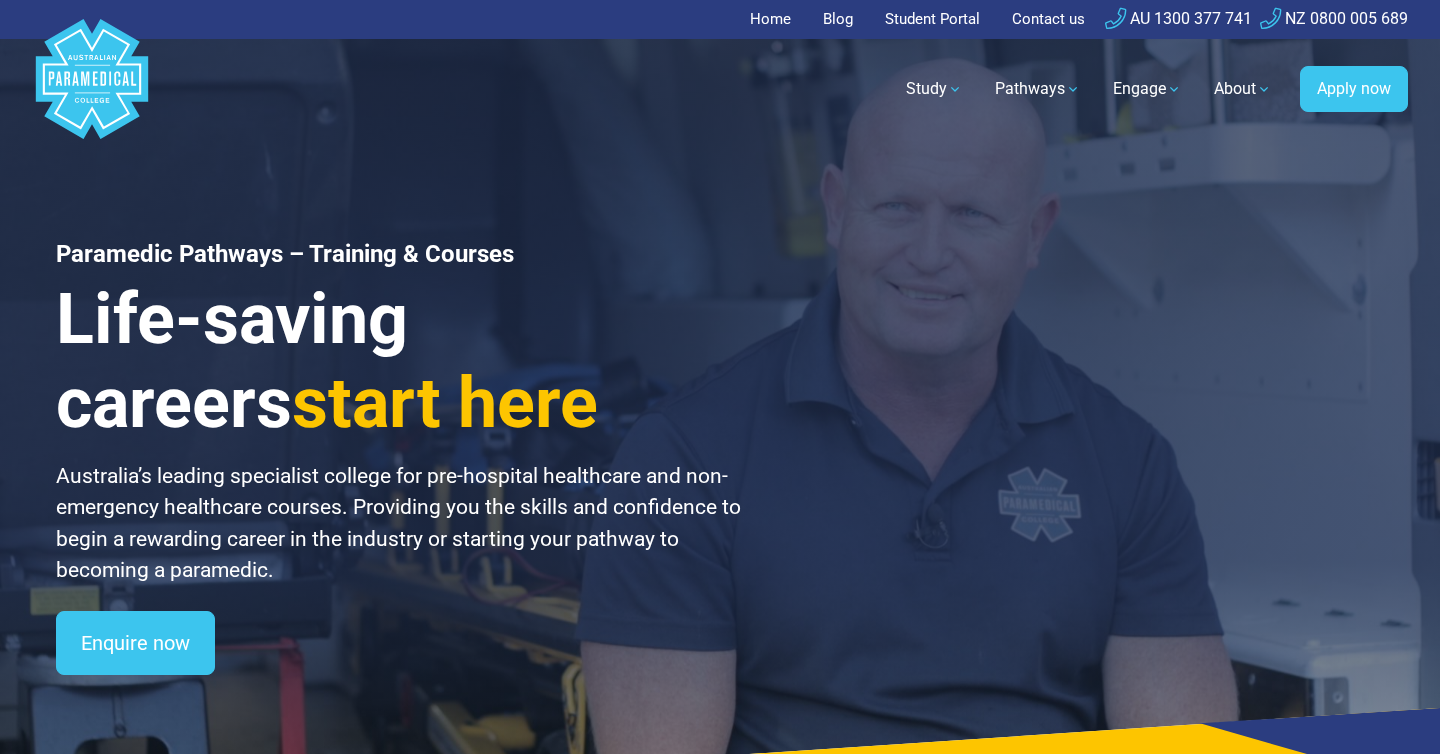 scroll, scrollTop: 0, scrollLeft: 0, axis: both 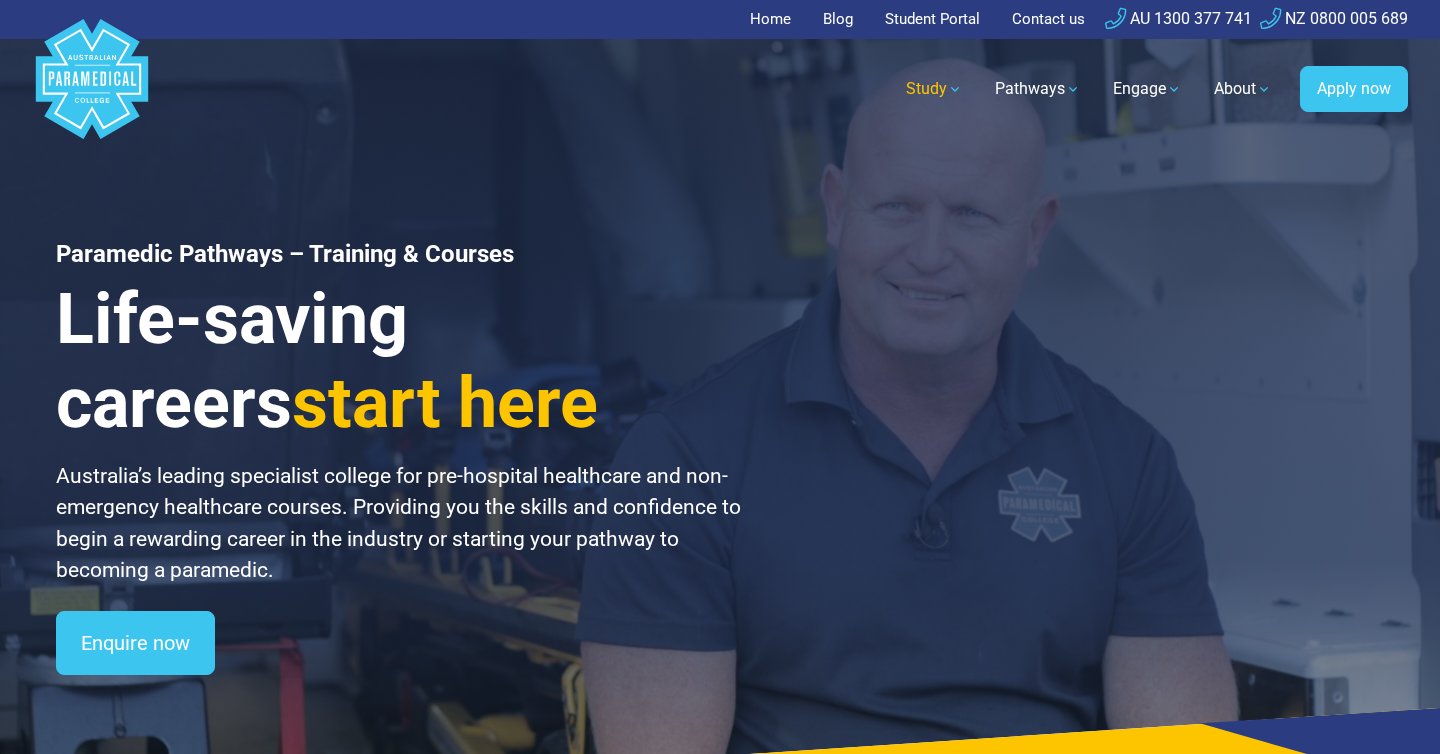 click on "Study" at bounding box center [934, 89] 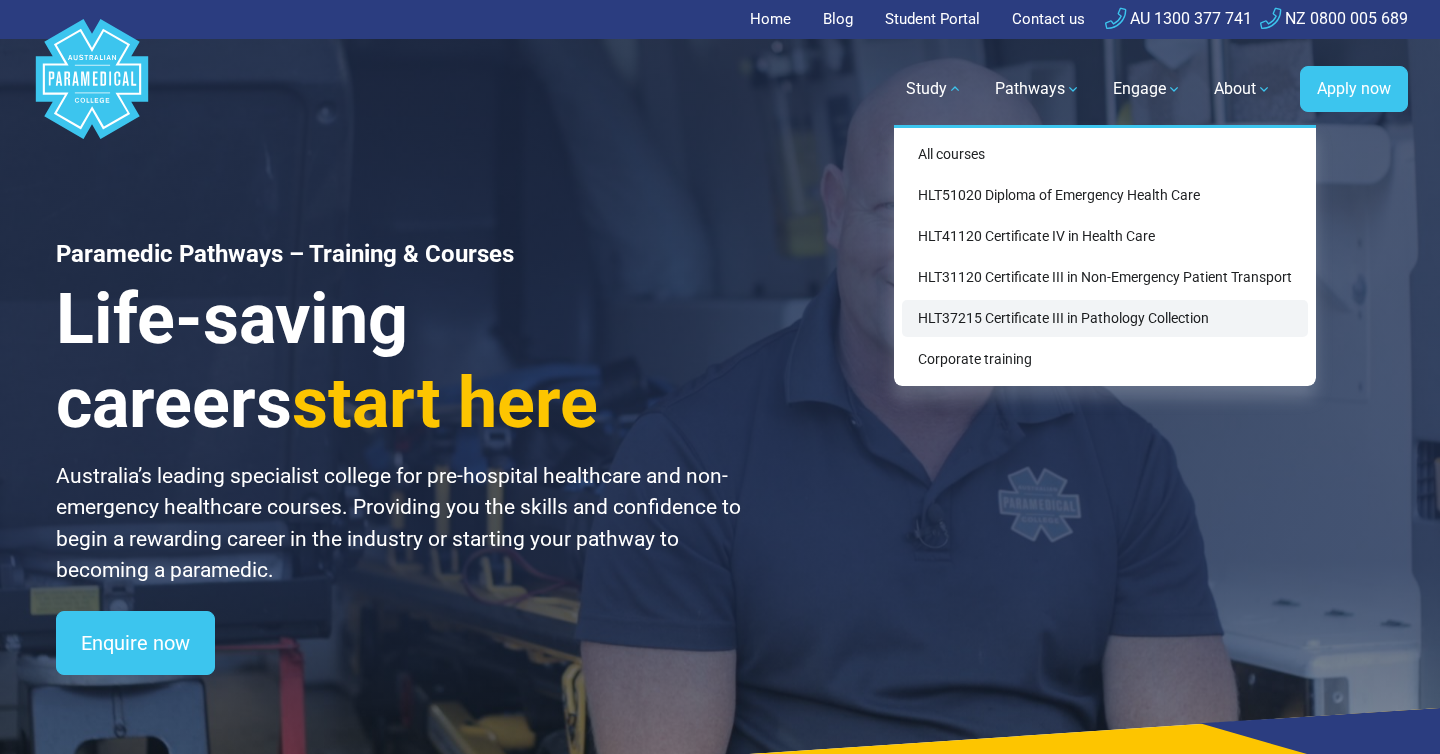click on "HLT37215 Certificate III in Pathology Collection" at bounding box center [1105, 318] 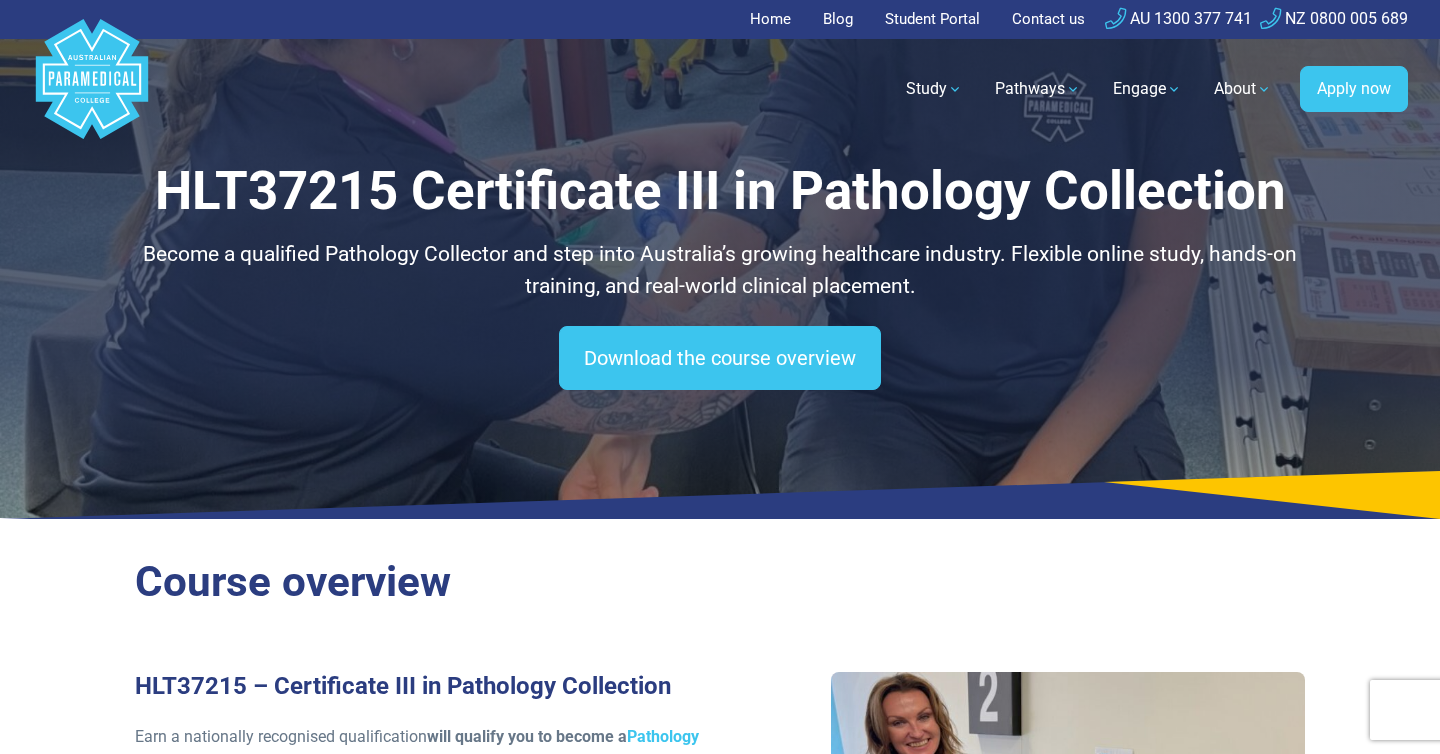 scroll, scrollTop: 0, scrollLeft: 0, axis: both 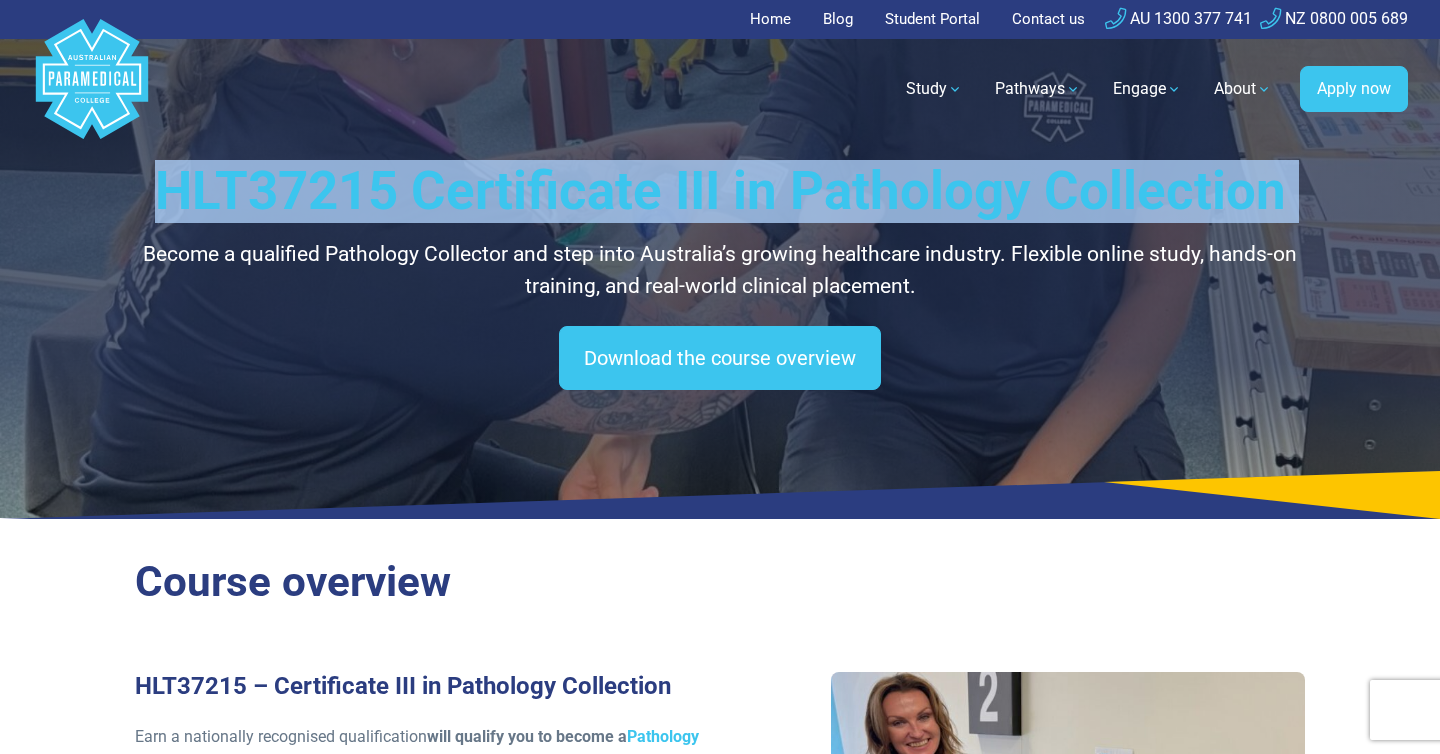 click on "HLT37215 Certificate III in Pathology Collection" at bounding box center [720, 191] 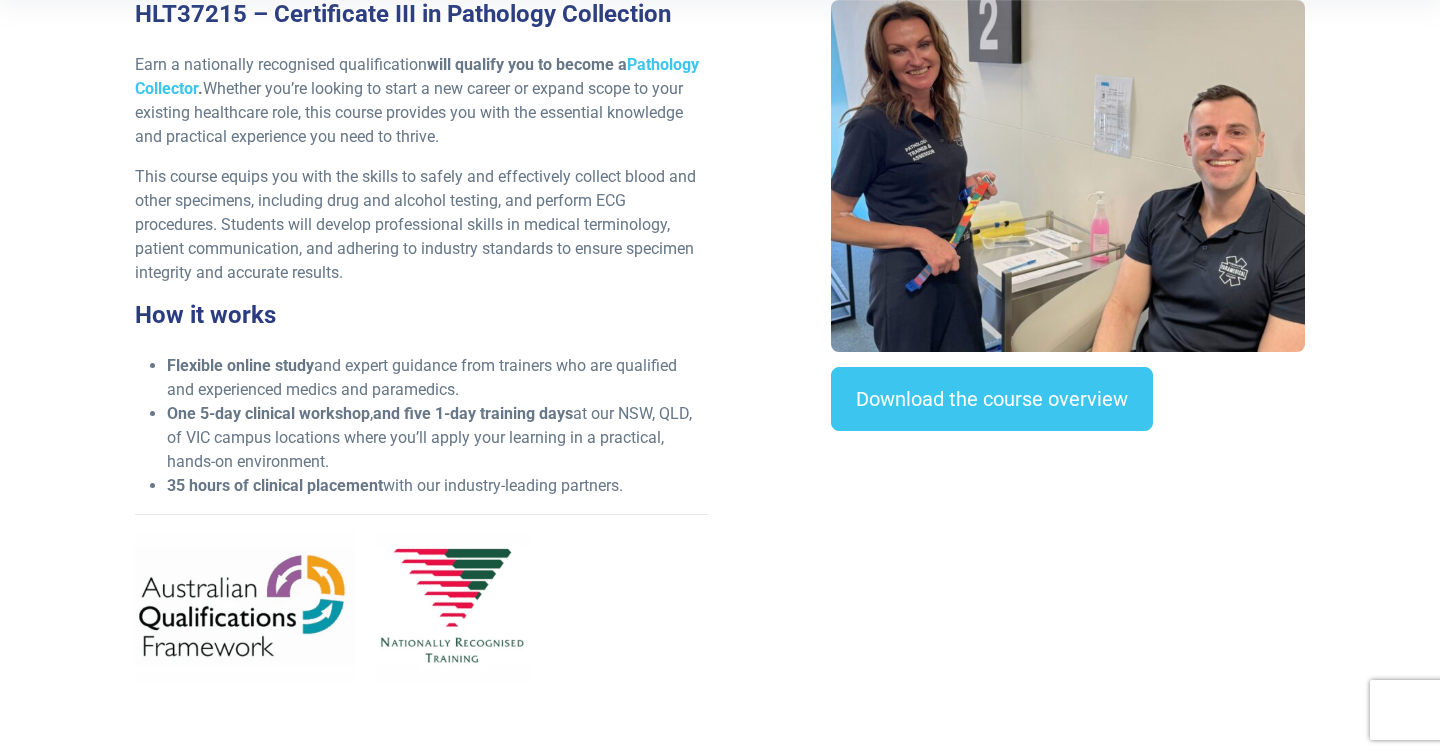 scroll, scrollTop: 684, scrollLeft: 0, axis: vertical 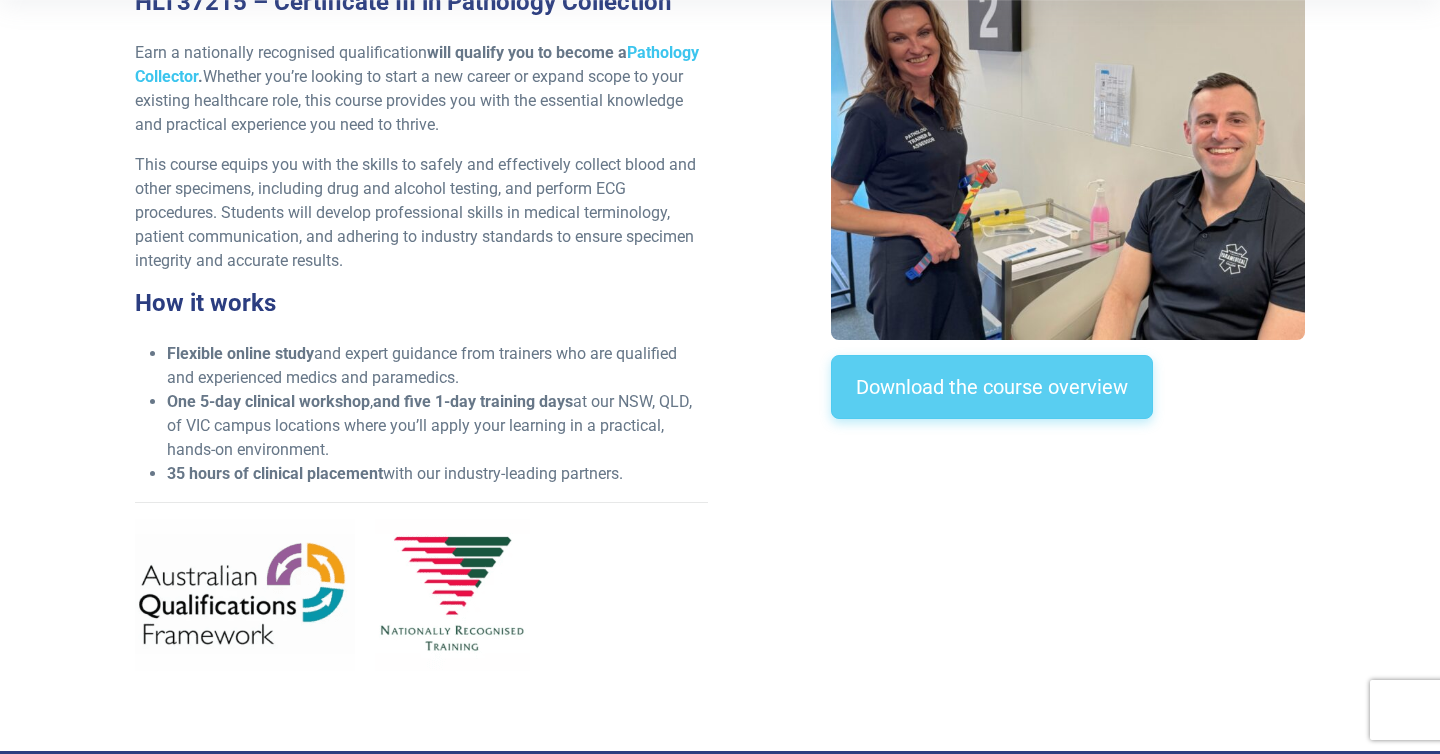click on "Download the course overview" at bounding box center [992, 387] 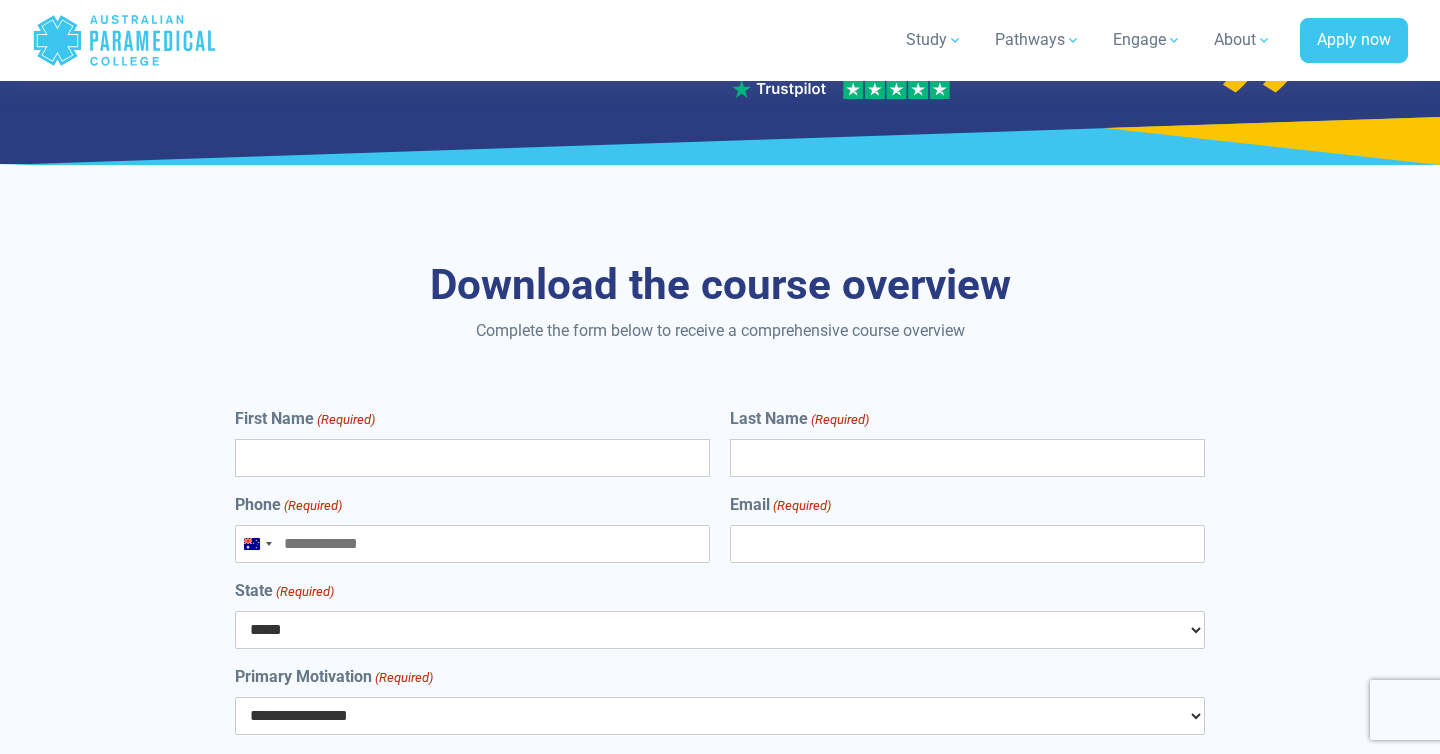 scroll, scrollTop: 7334, scrollLeft: 0, axis: vertical 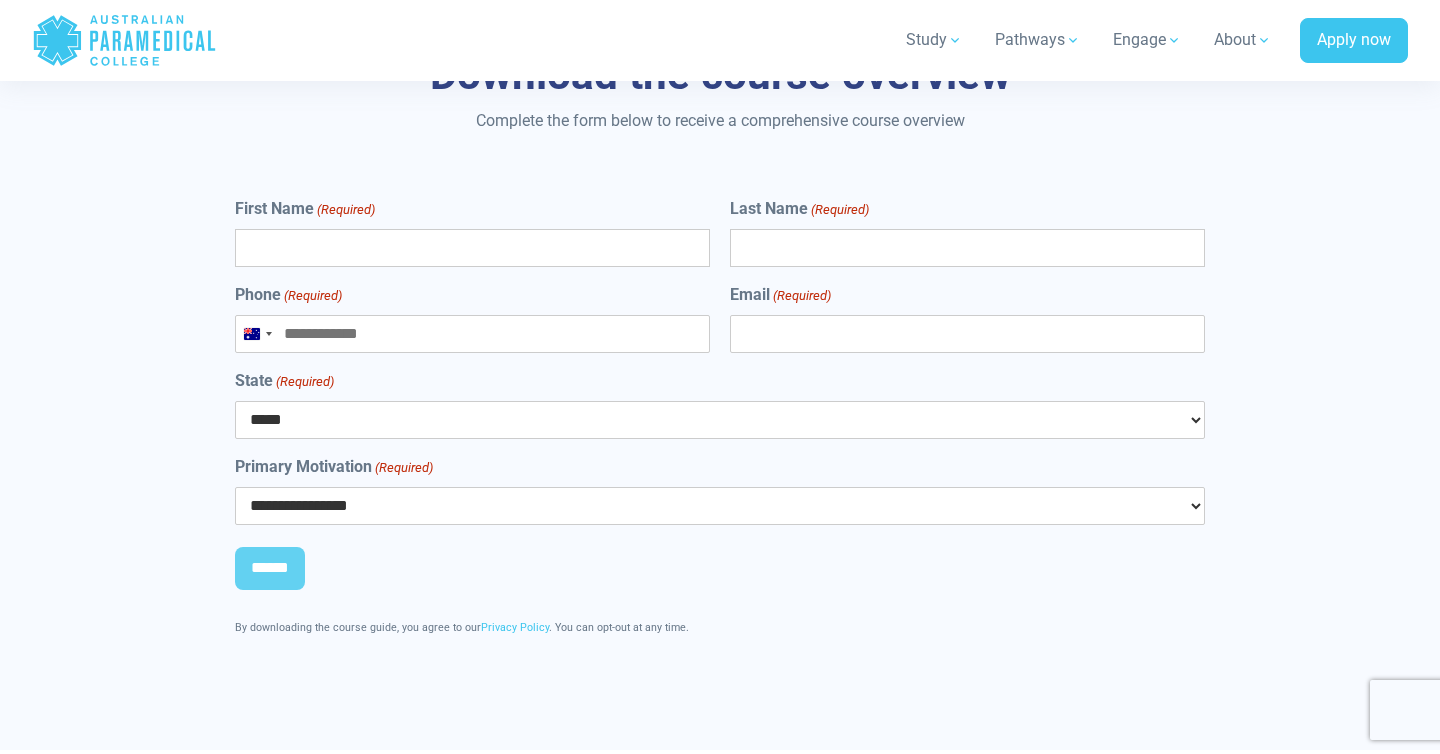 click on "**********" at bounding box center (720, 506) 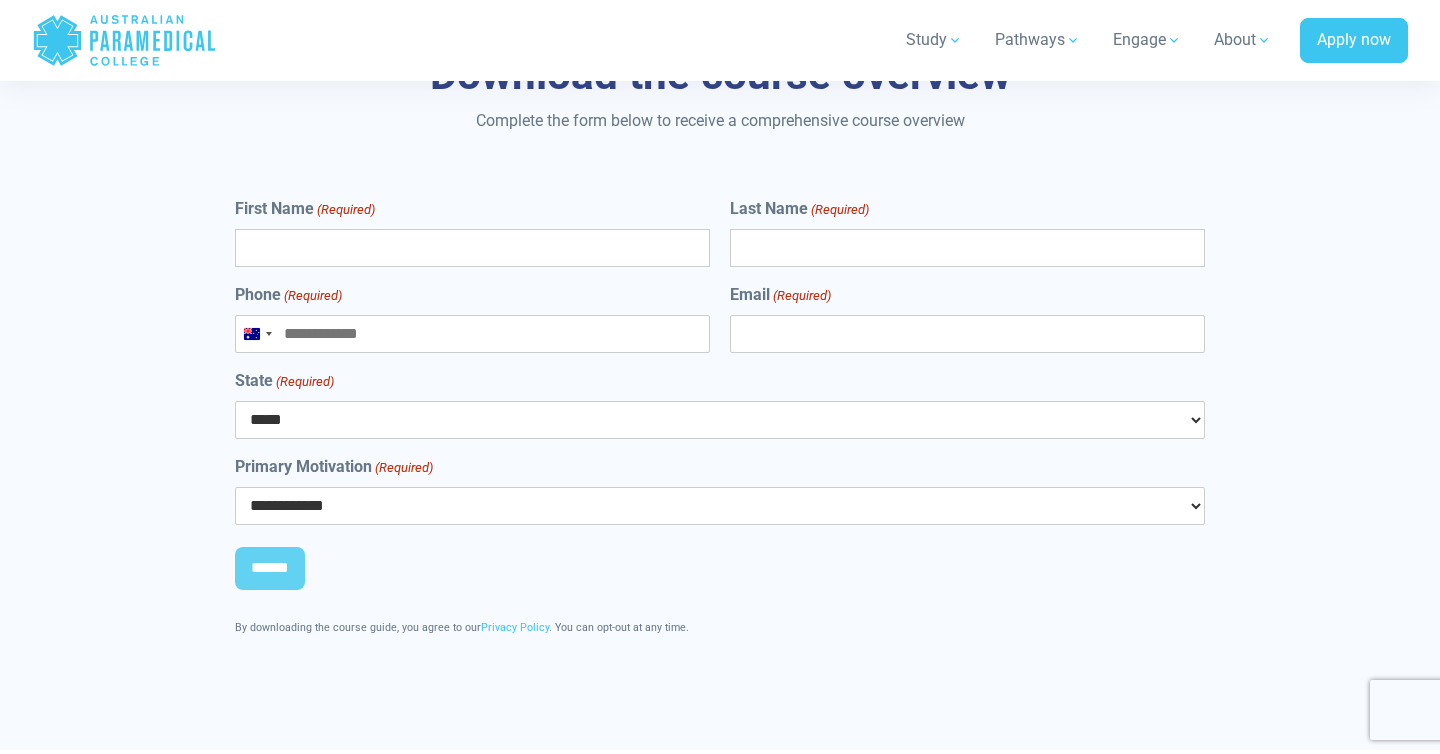 click on "First Name (Required)" at bounding box center (472, 248) 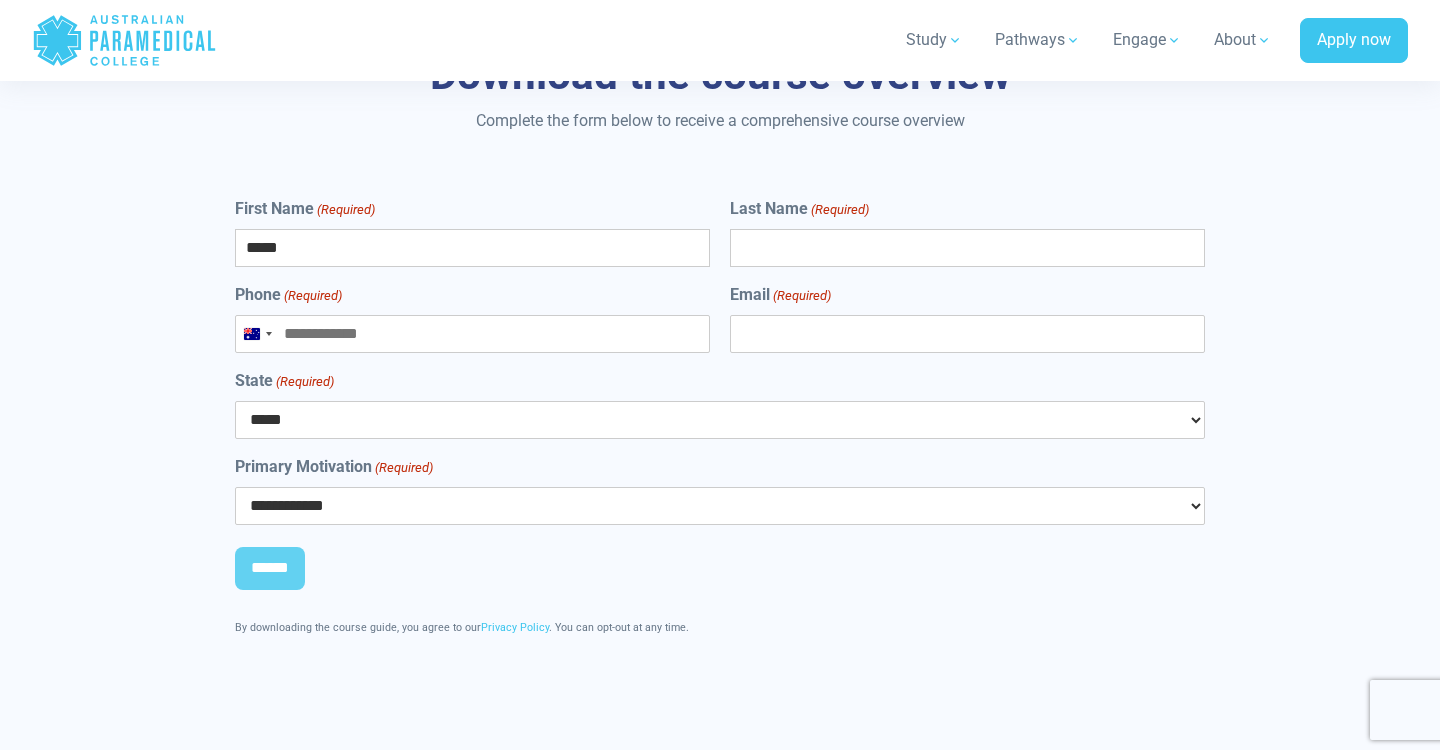 type on "*****" 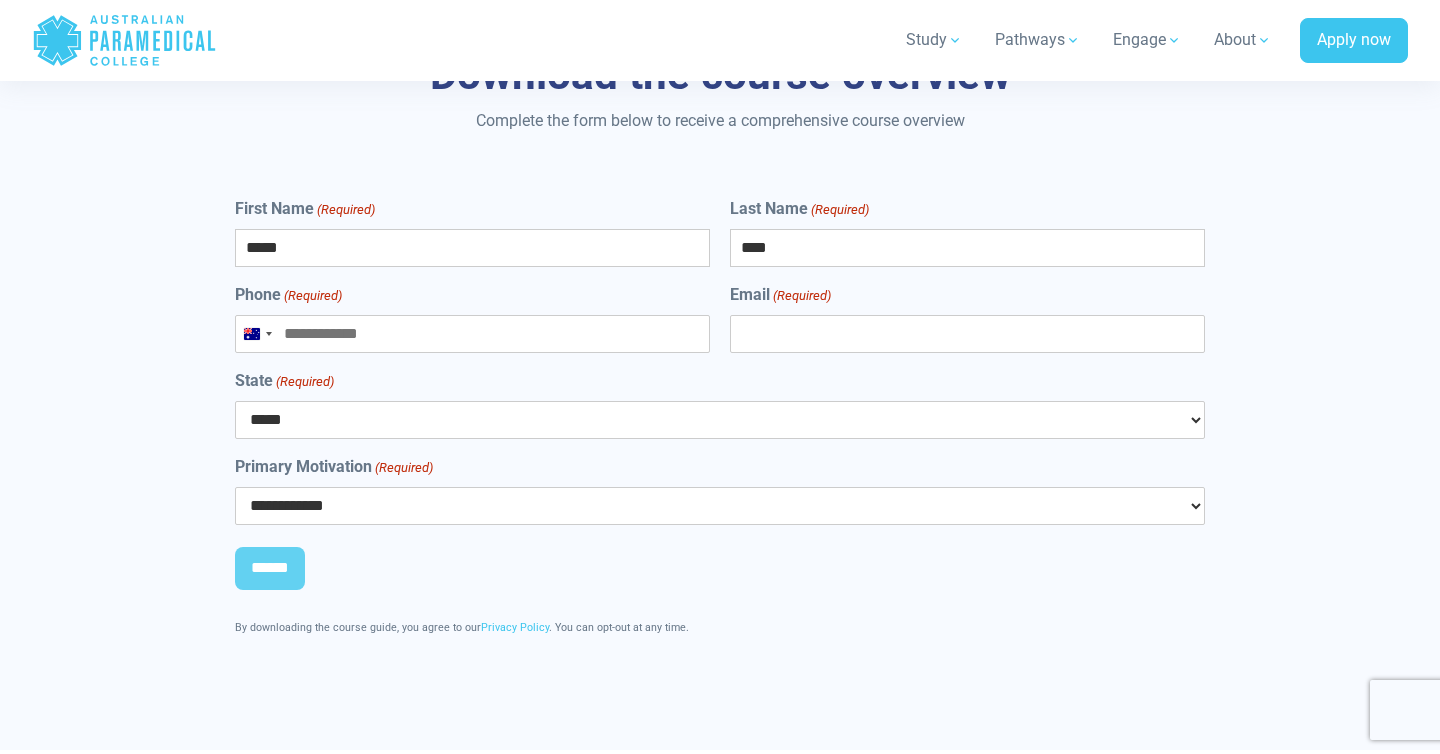 type on "****" 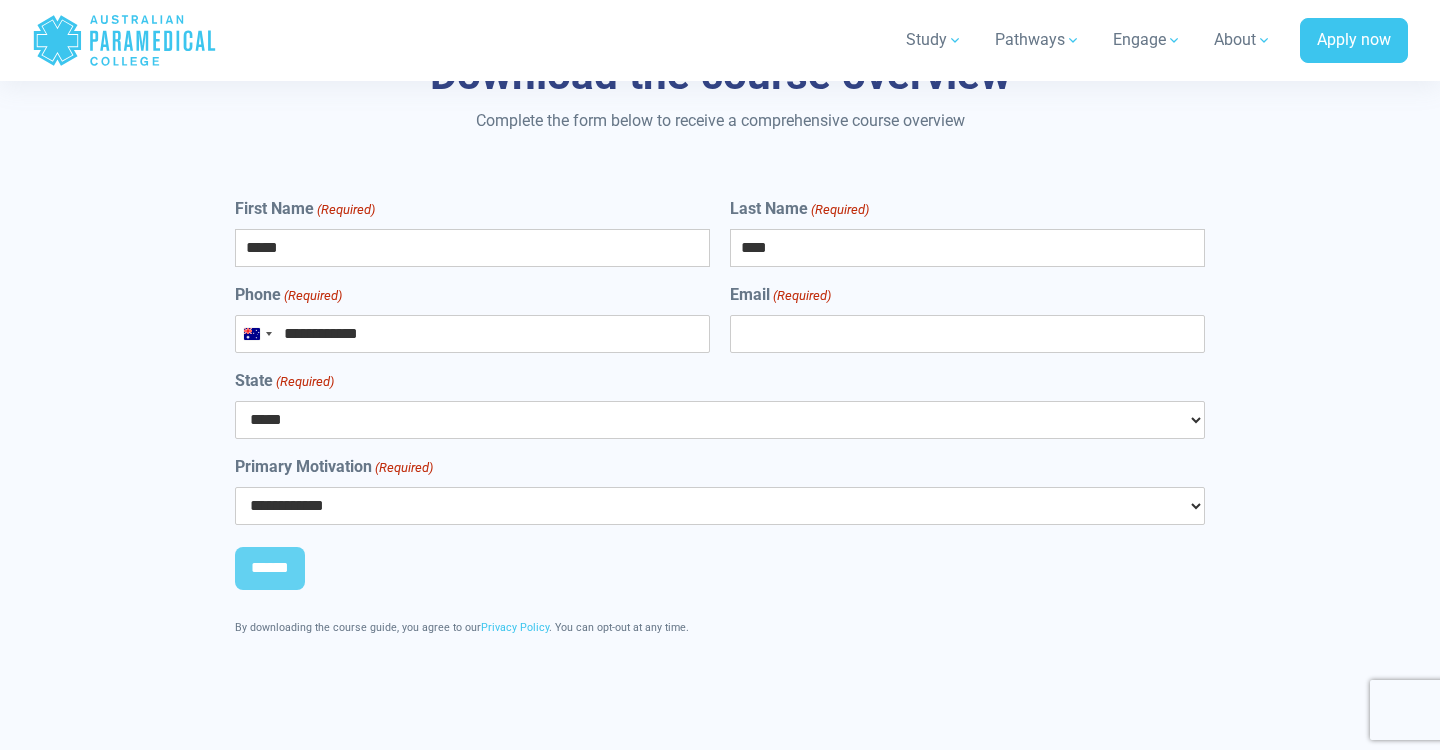 type on "**********" 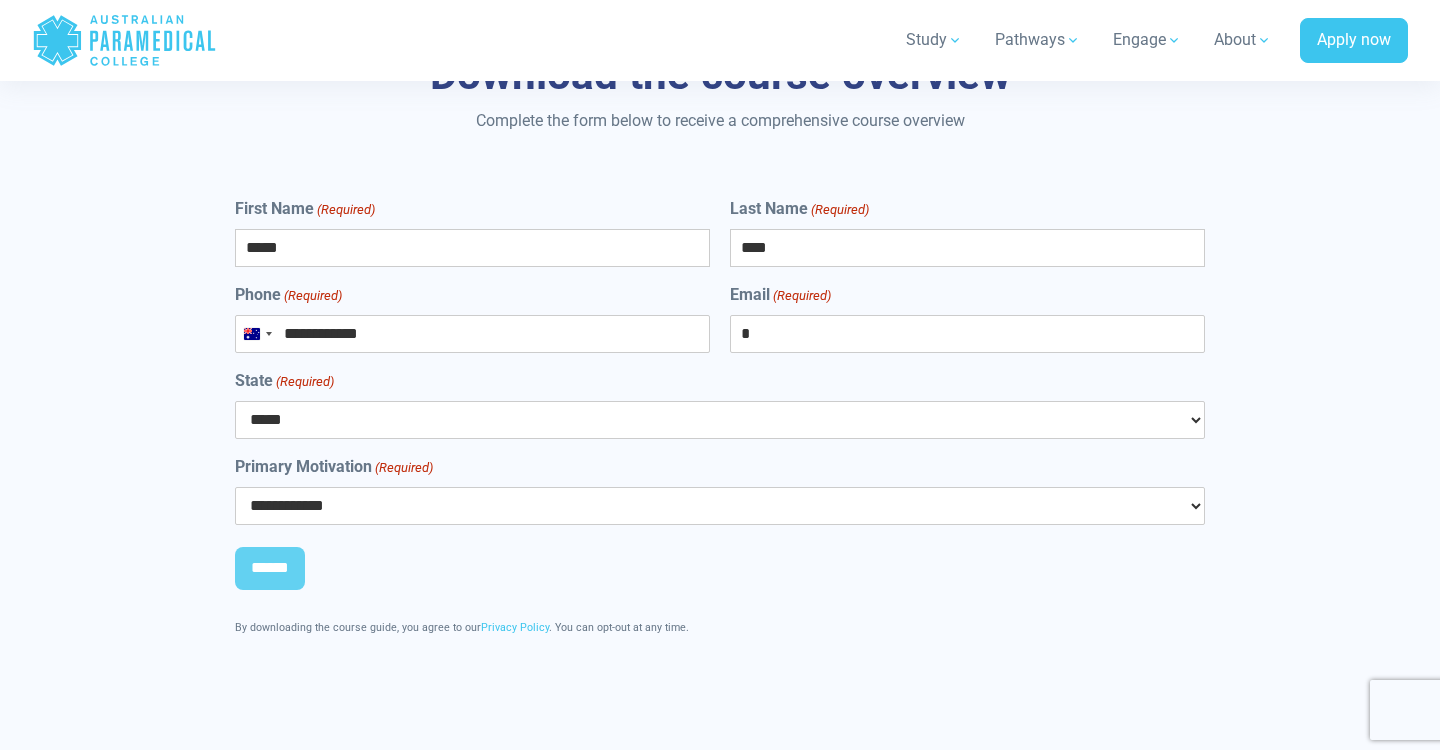 type on "**********" 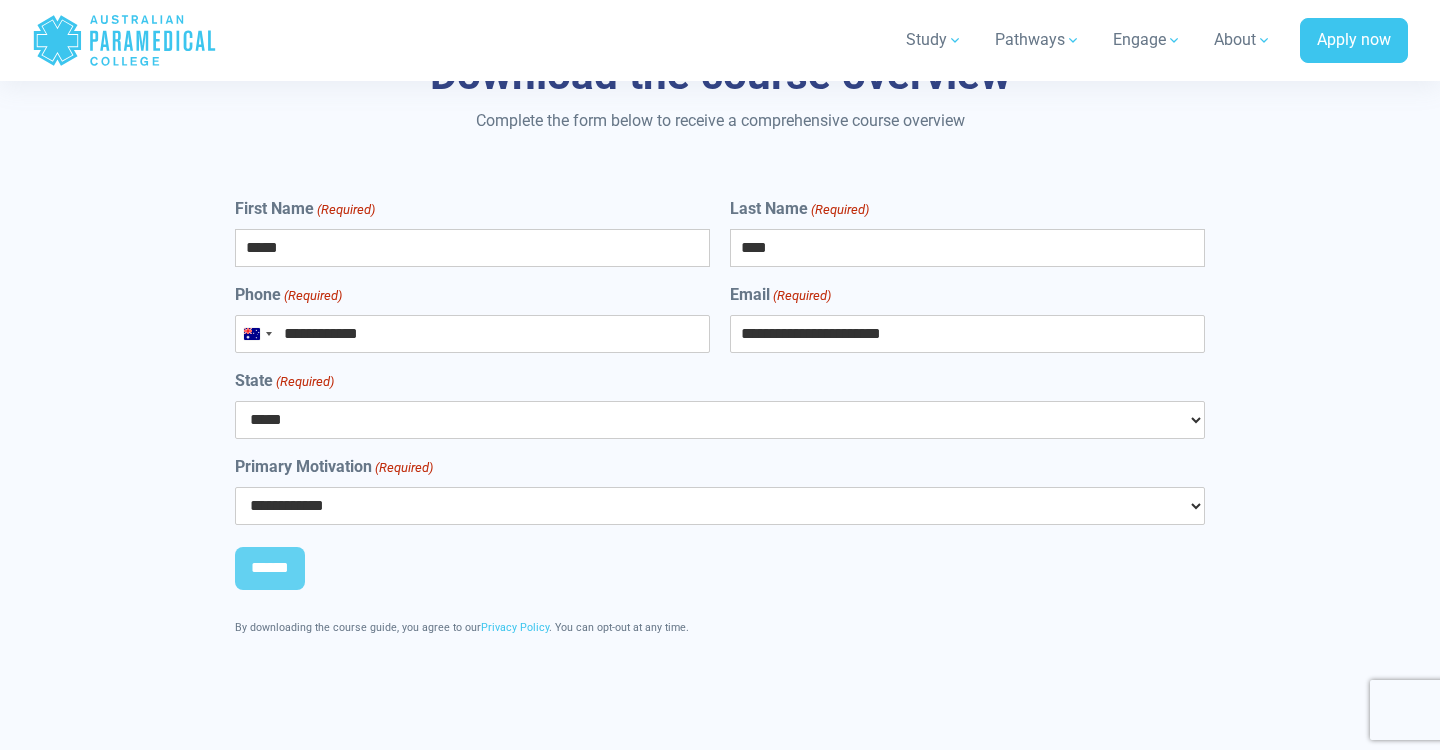select on "***" 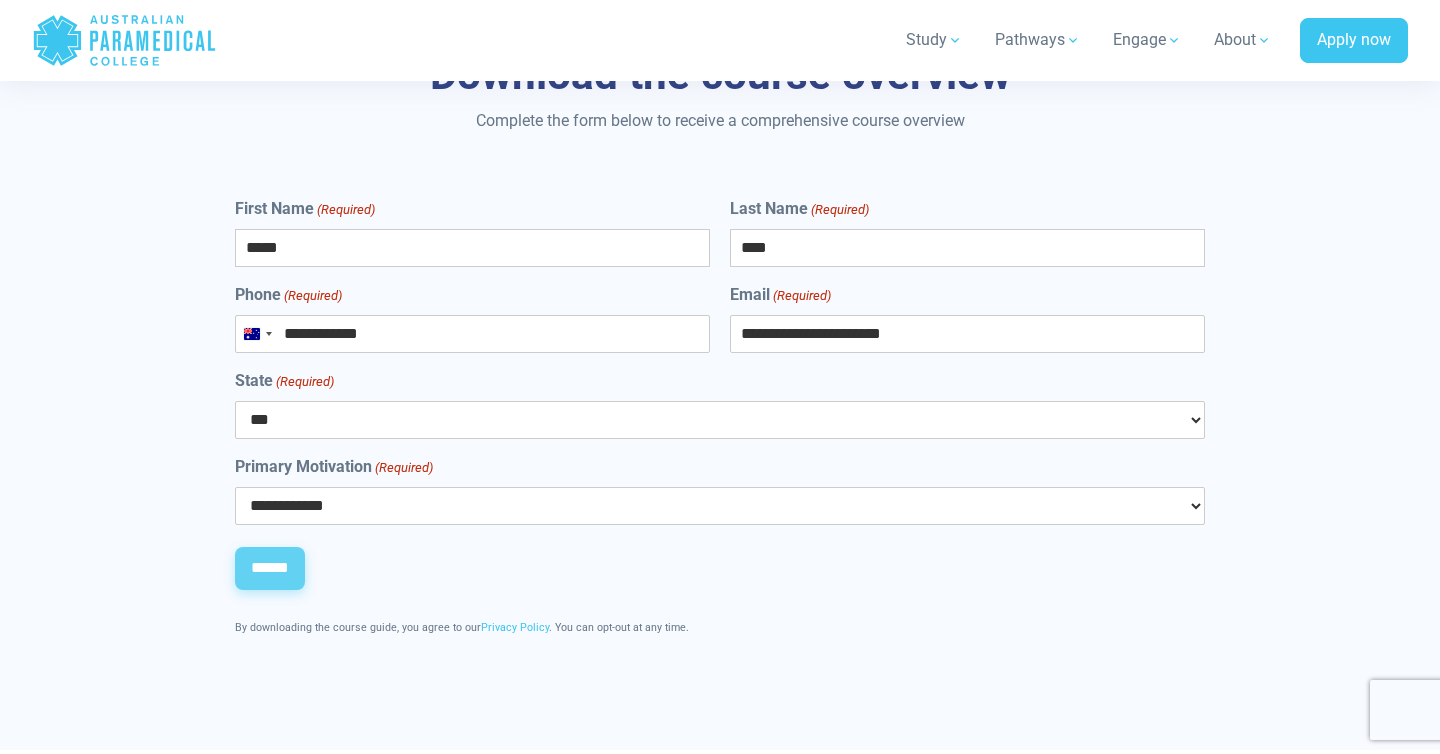 click on "******" at bounding box center (270, 569) 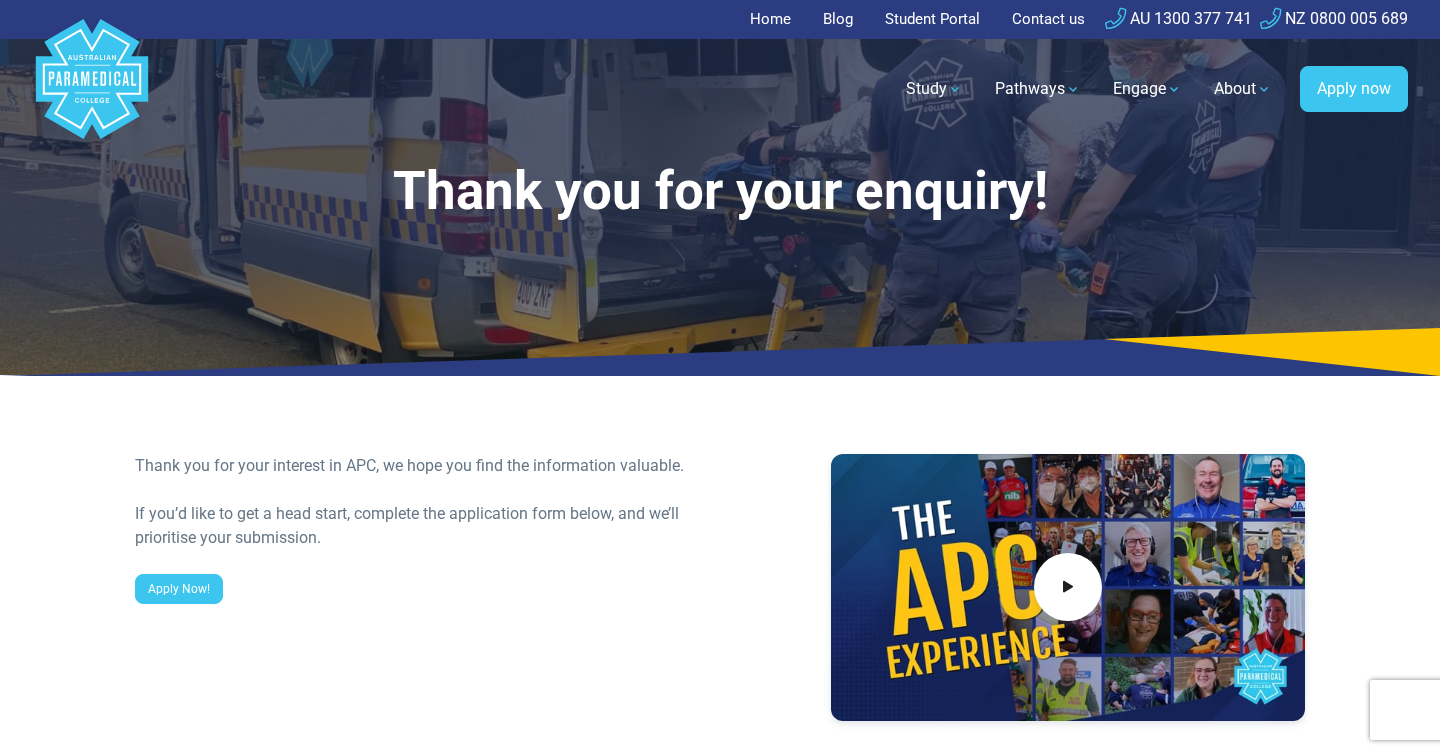 scroll, scrollTop: 0, scrollLeft: 0, axis: both 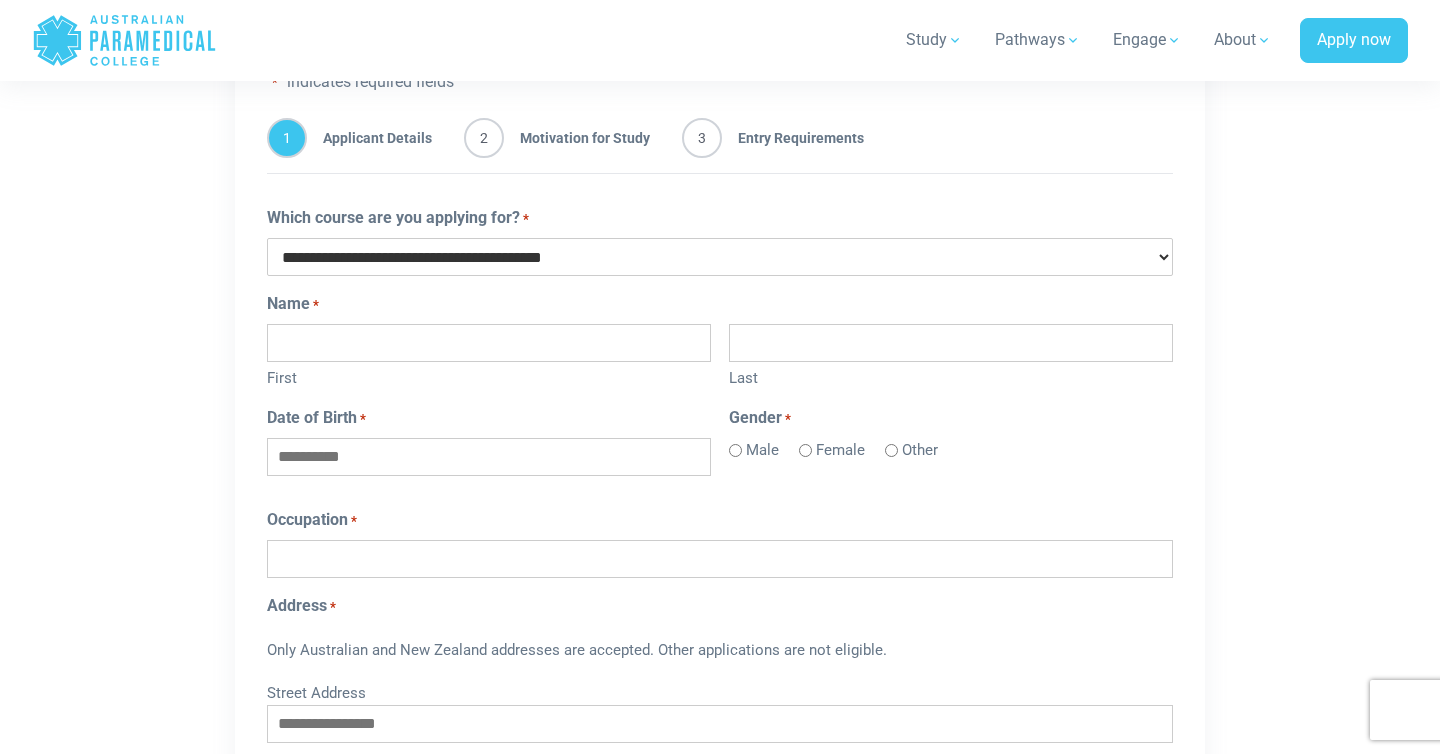 click on "First" at bounding box center [489, 343] 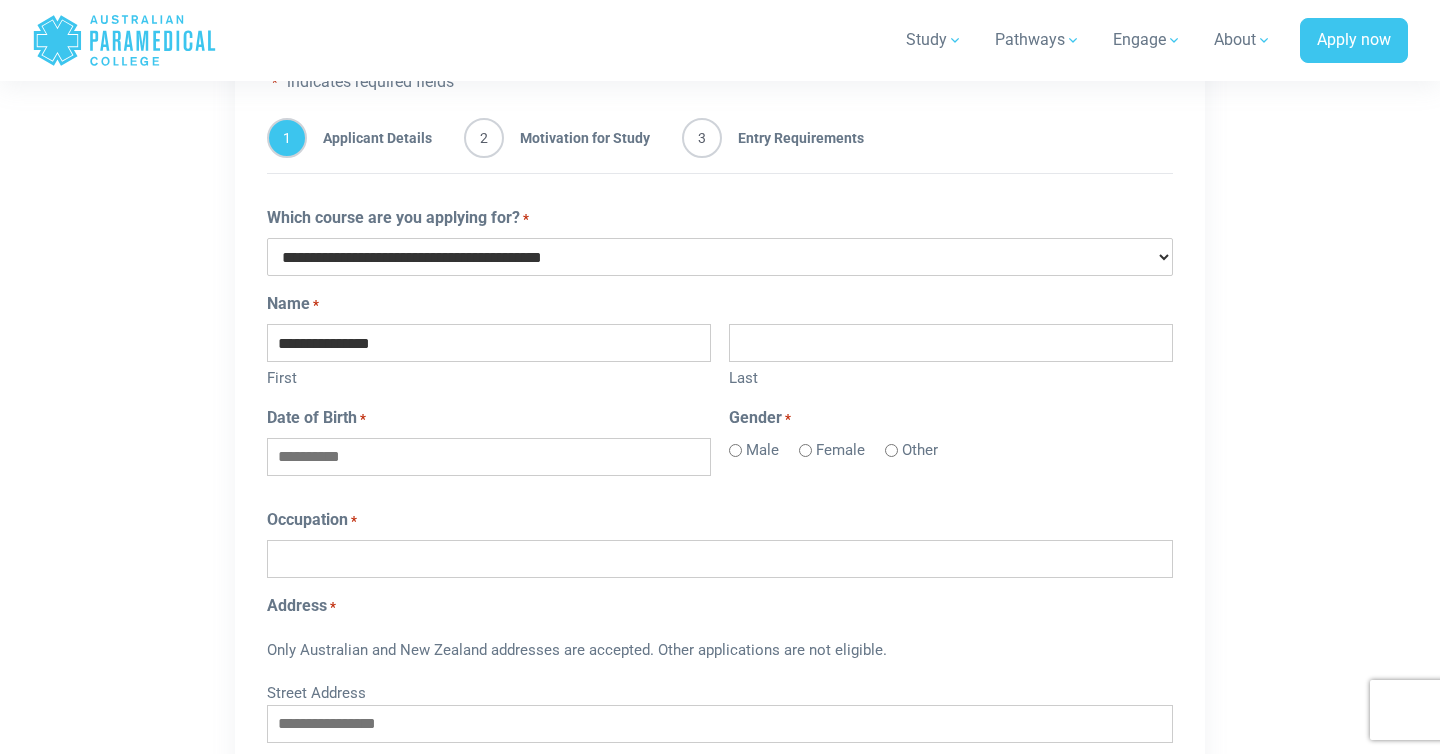 type on "**********" 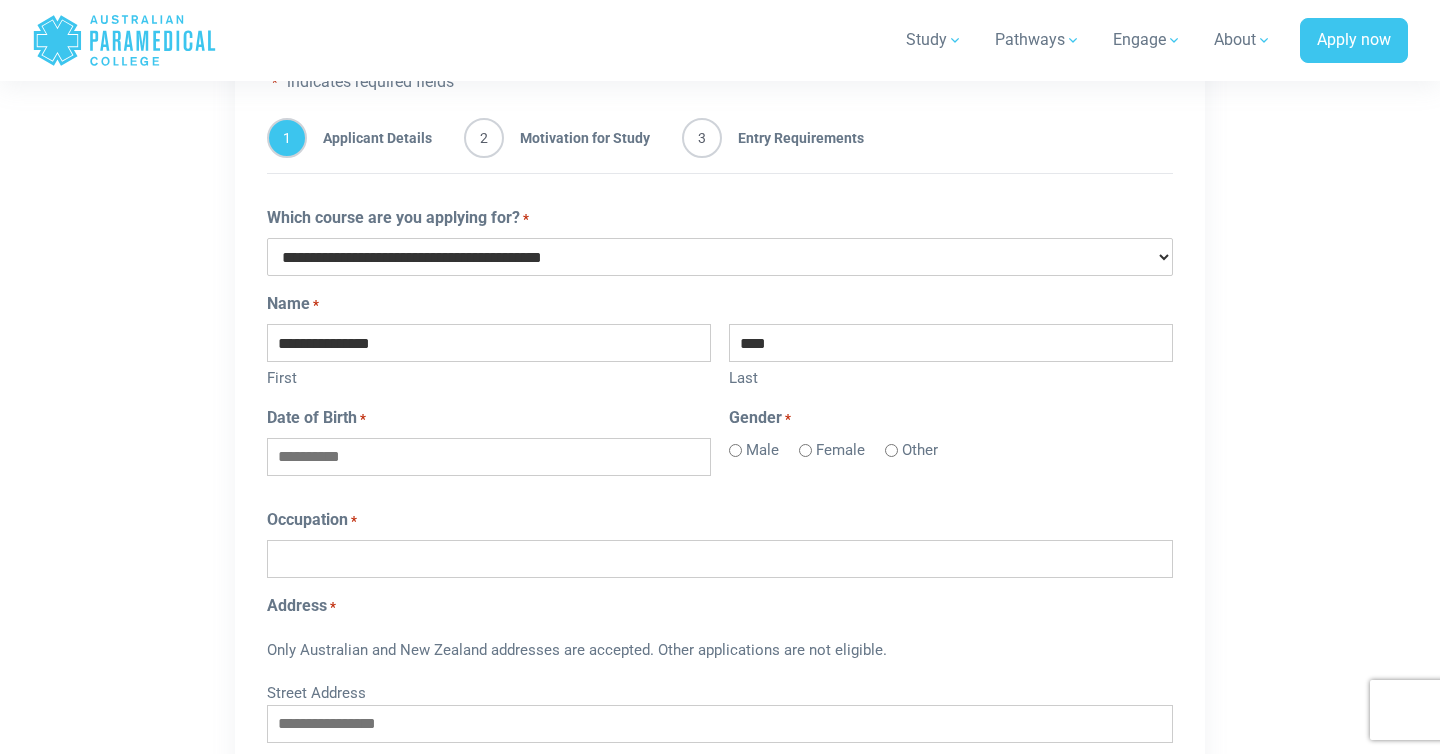 type on "****" 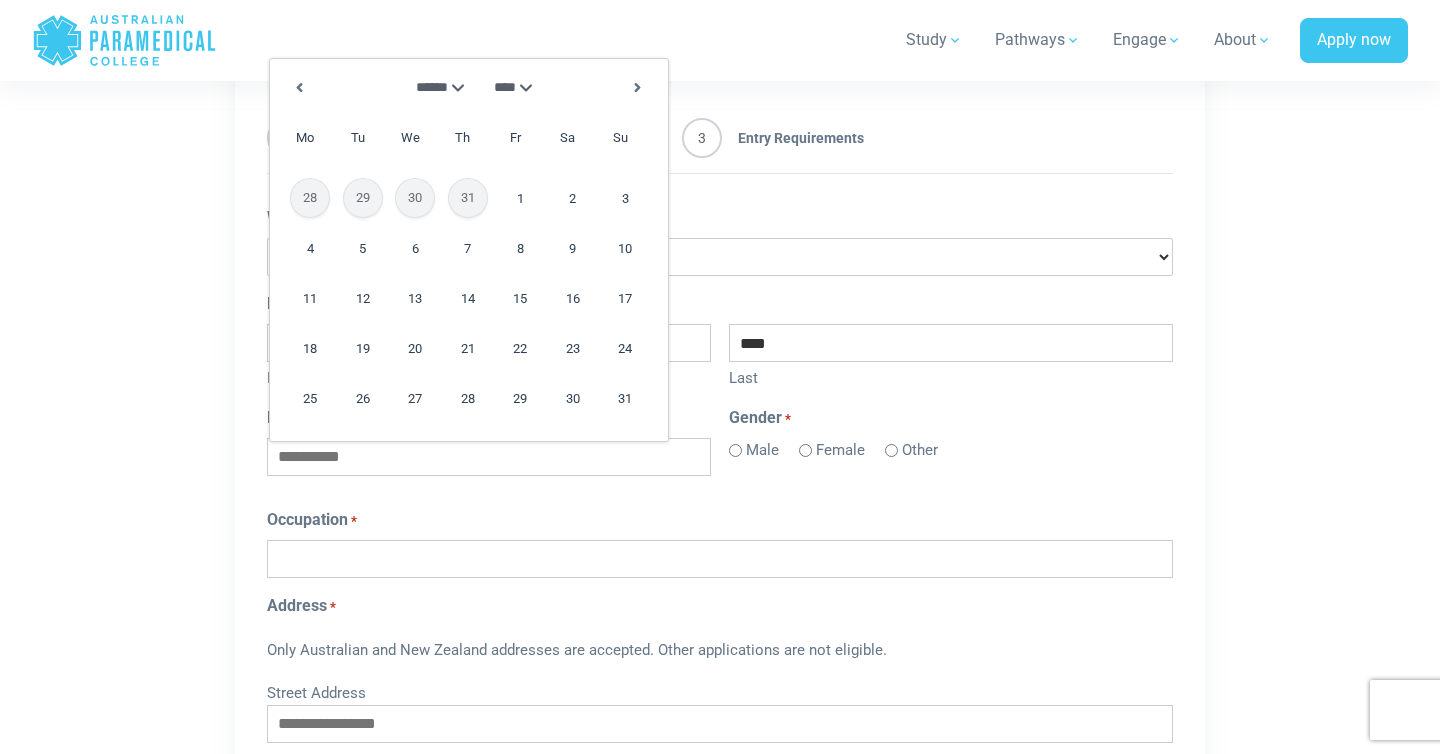 click on "Male" at bounding box center (762, 450) 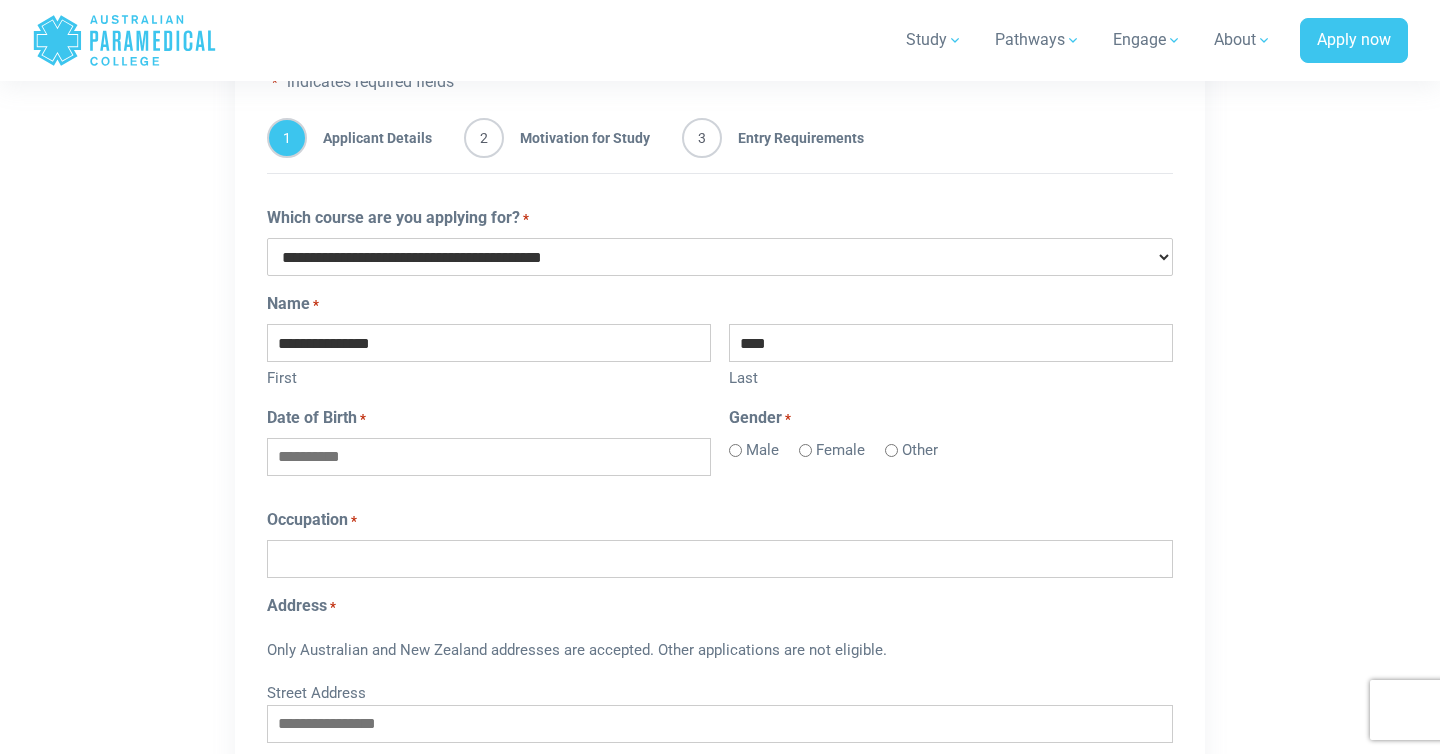 click on "Male" at bounding box center [762, 450] 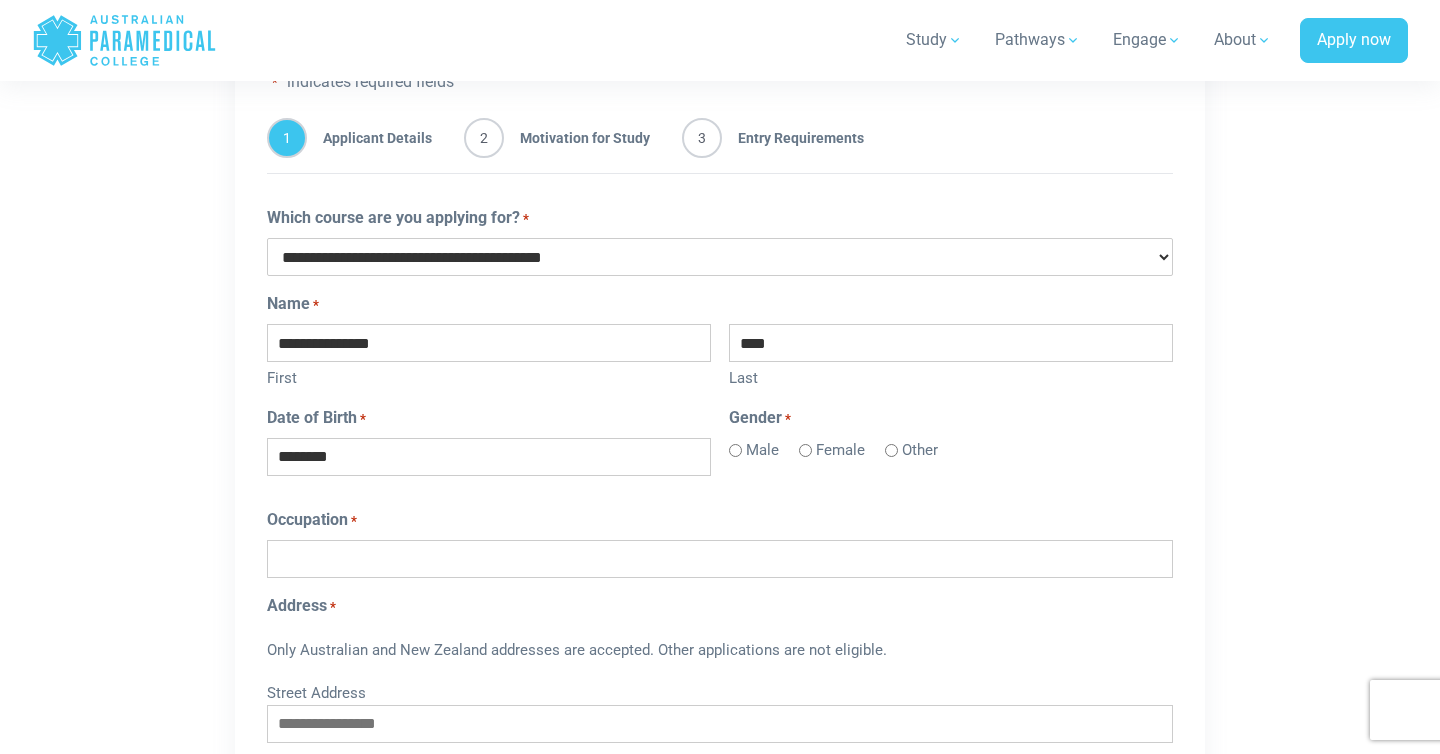 click on "Occupation *" at bounding box center (720, 543) 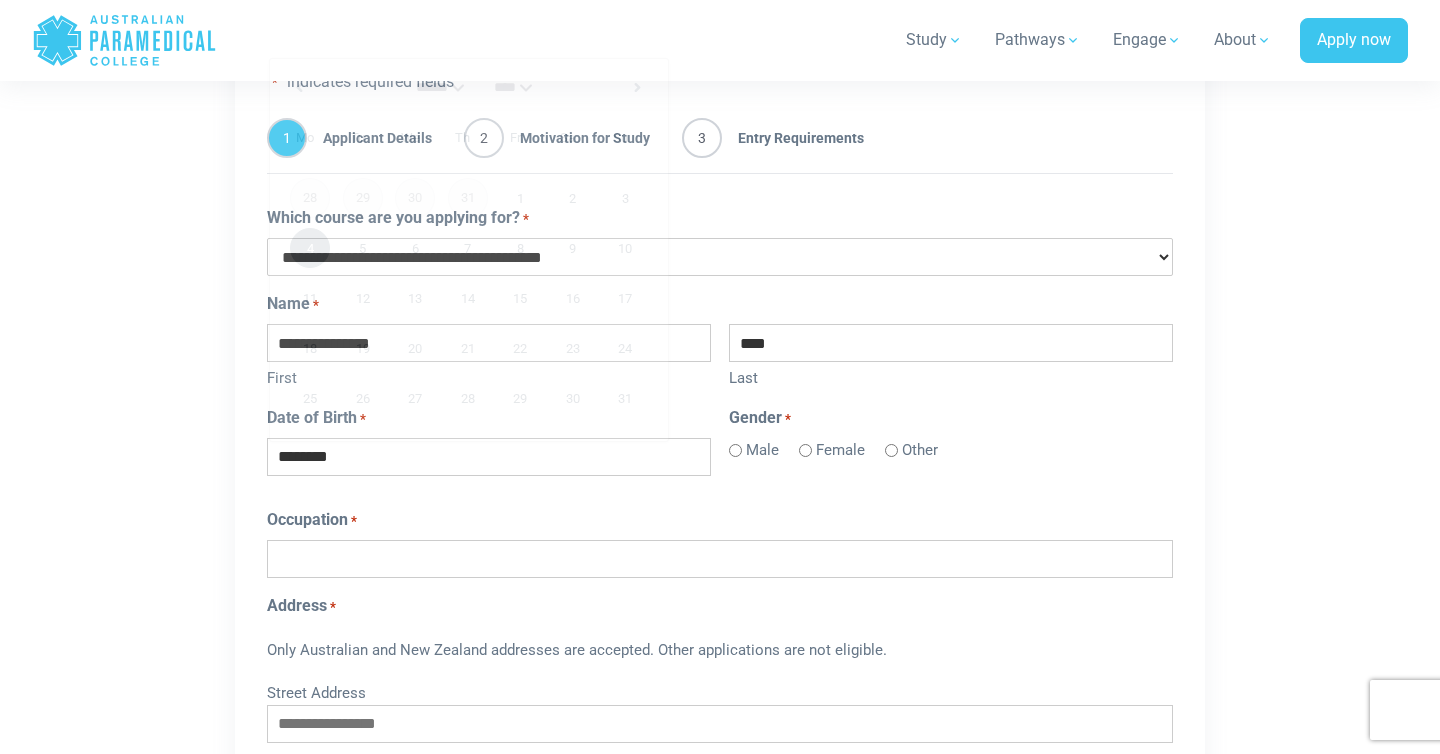 click on "********" at bounding box center (489, 457) 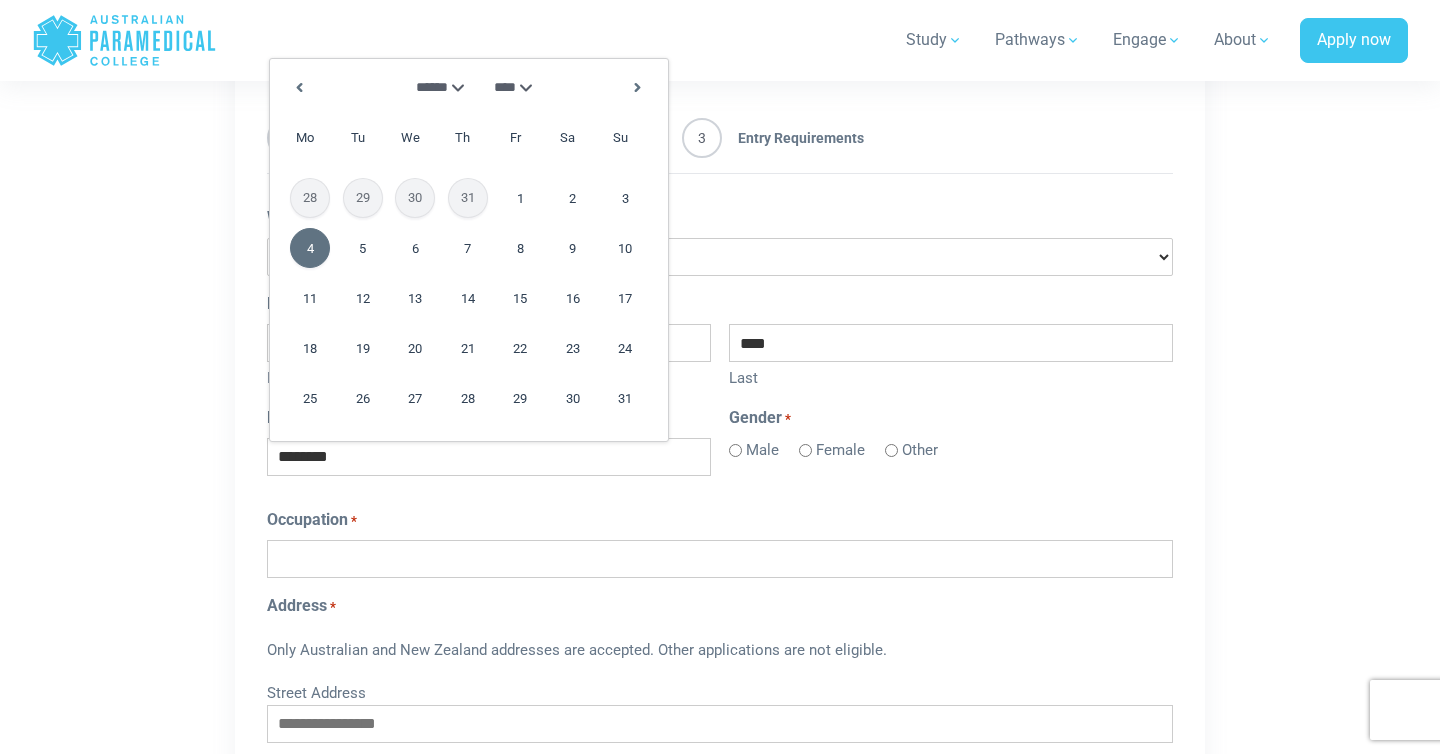 click on "Prev Next ******* ******** ***** ***** *** **** **** ****** ********* ******* ******** ******** **** **** **** **** **** **** **** **** **** **** **** **** **** **** **** **** **** **** **** **** **** **** **** **** **** **** **** **** **** **** **** **** **** **** **** **** **** **** **** **** **** **** **** **** **** **** **** **** **** **** **** **** **** **** **** **** **** **** **** **** **** **** **** **** **** **** **** **** **** **** **** **** **** **** **** **** **** **** **** **** **** **** **** **** **** **** **** **** **** **** **** **** **** **** **** **** **** **** **** **** **** **** **** **** **** **** **** **** **** **** **** **** **** **** **** **** **** Mo Tu We Th Fr Sa Su 28 29 30 31 1 2 3 4 5 6 7 8 9 10 11 12 13 14 15 16 17 18 19 20 21 22 23 24 25 26 27 28 29 30 31" at bounding box center [469, 250] 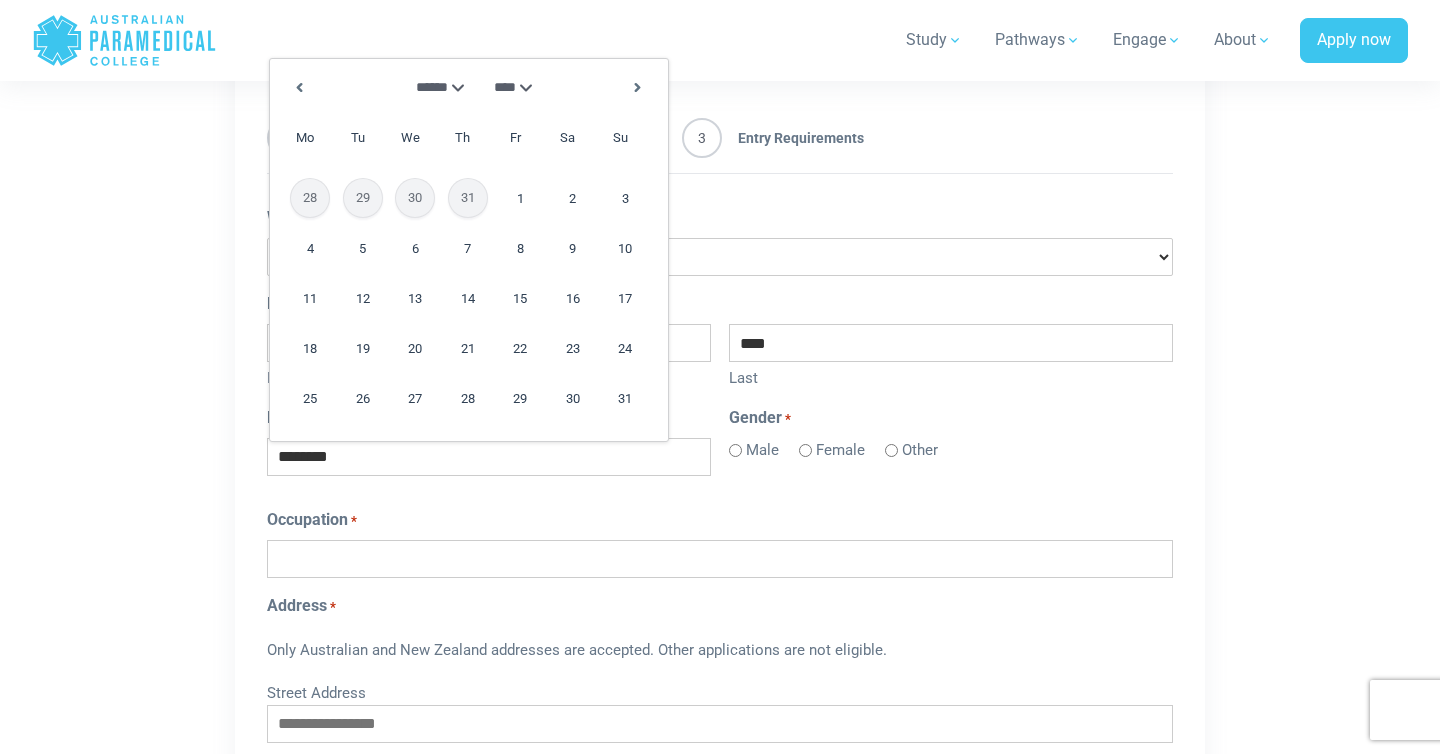 click on "******* ******** ***** ***** *** **** **** ****** ********* ******* ******** ********" at bounding box center (435, 87) 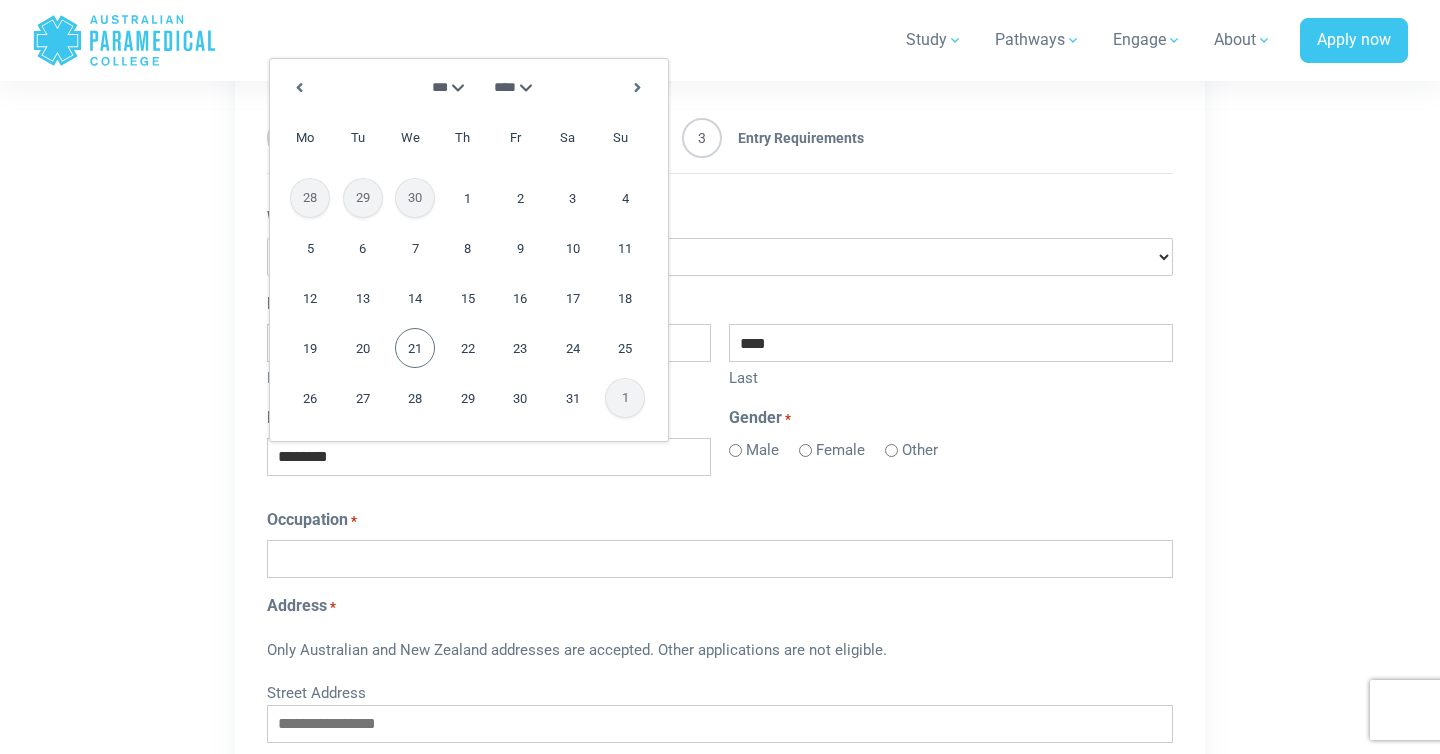click on "21" at bounding box center [415, 348] 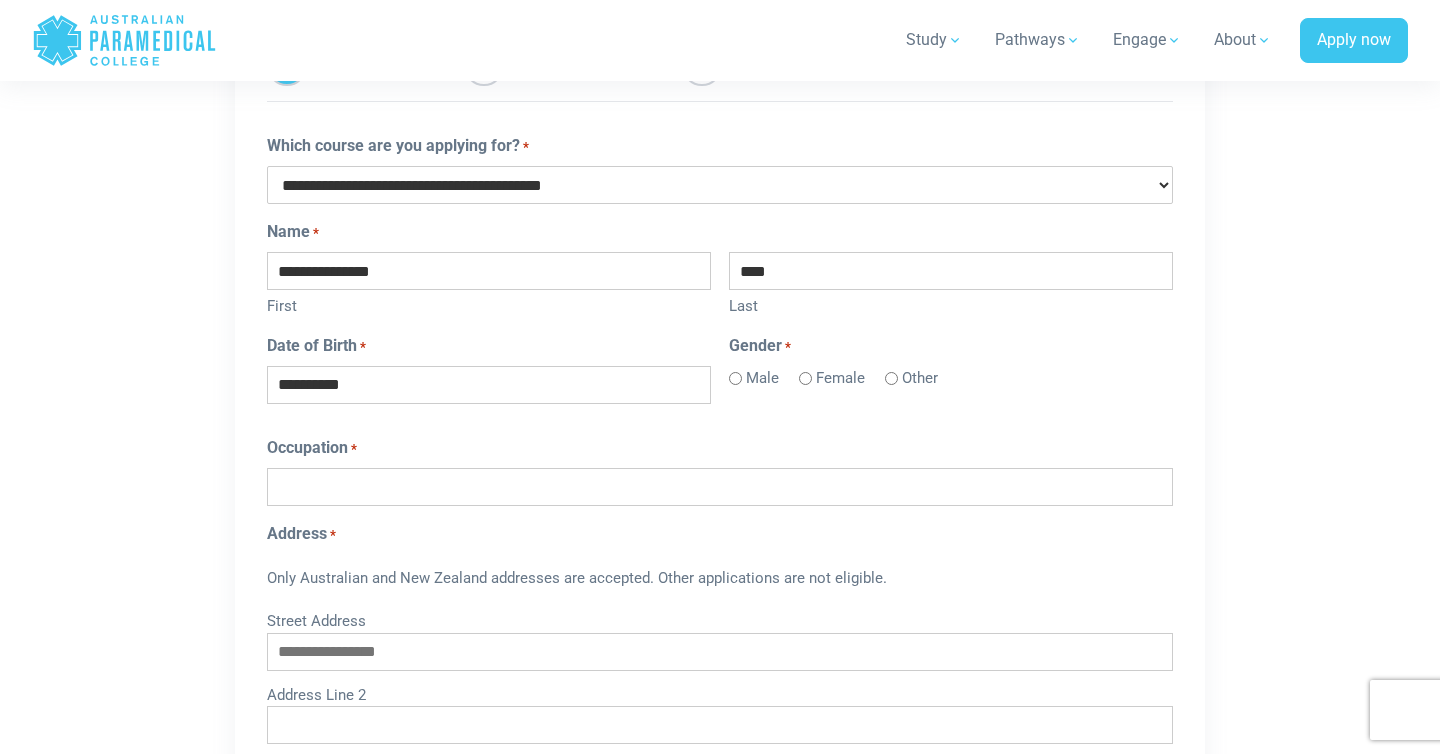 scroll, scrollTop: 1366, scrollLeft: 0, axis: vertical 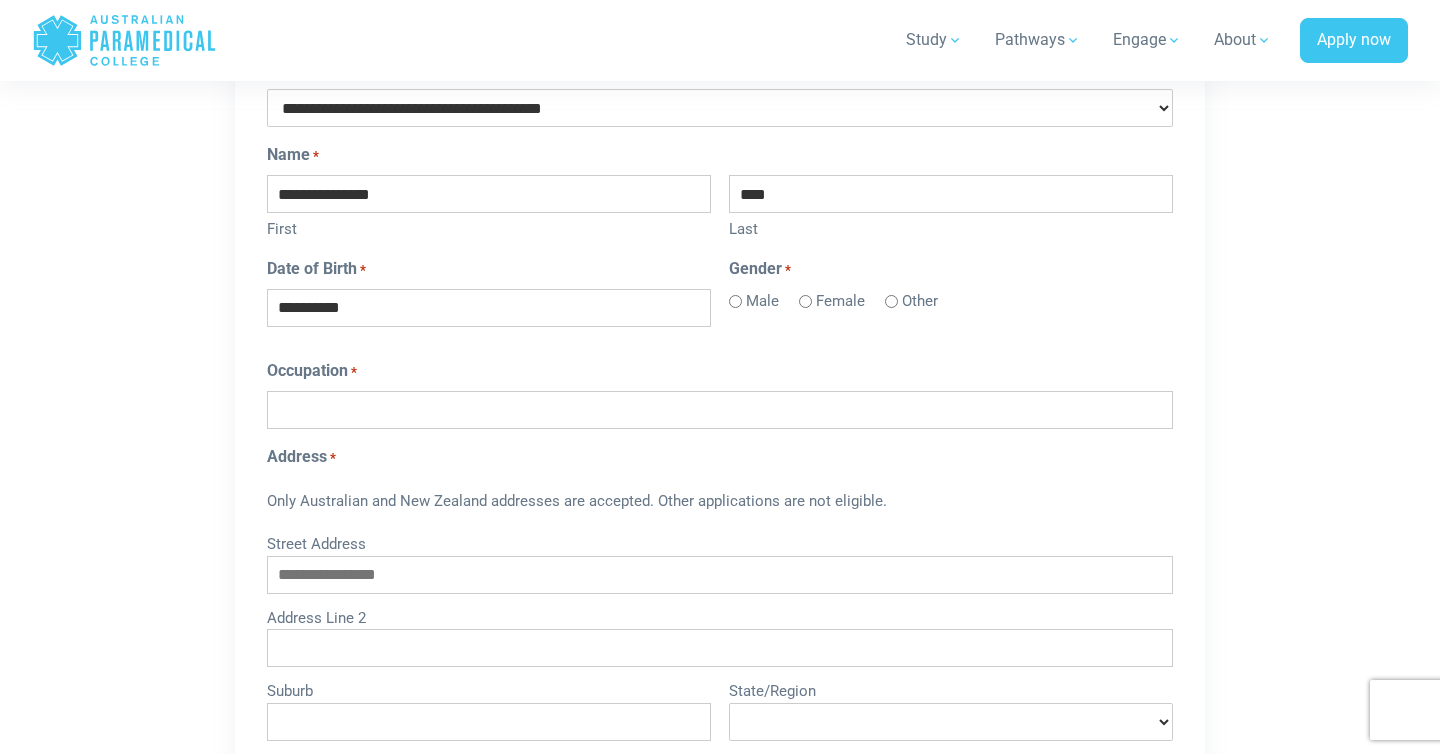 click on "Occupation *" at bounding box center [720, 410] 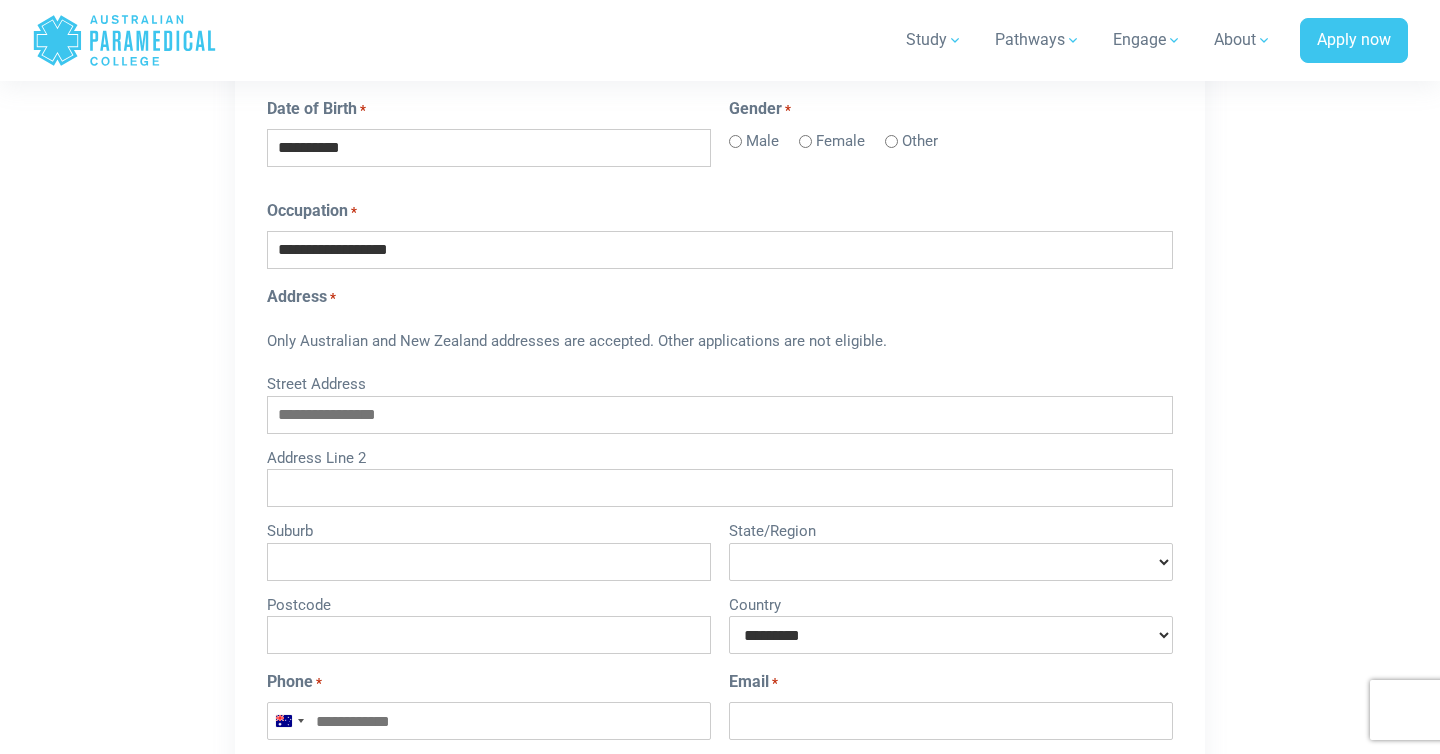 scroll, scrollTop: 1527, scrollLeft: 0, axis: vertical 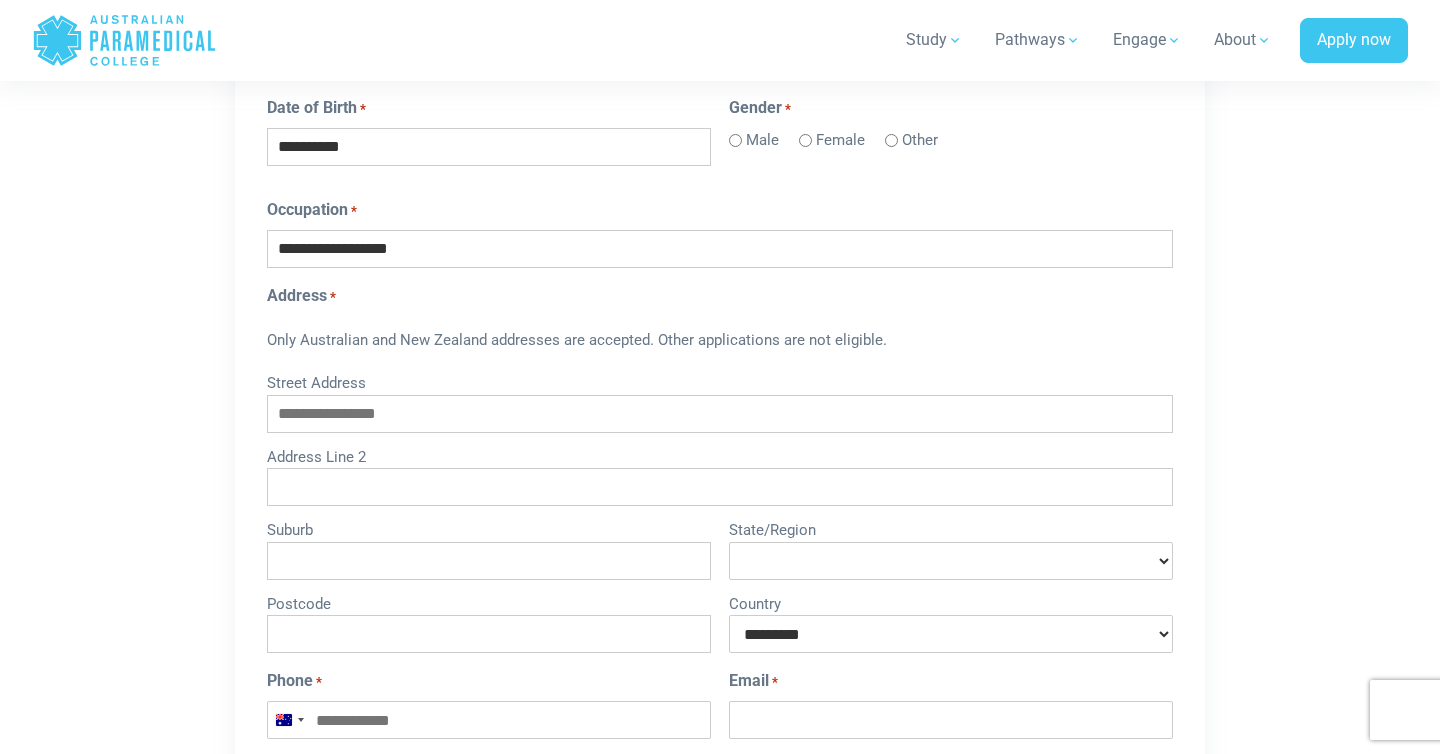 type on "**********" 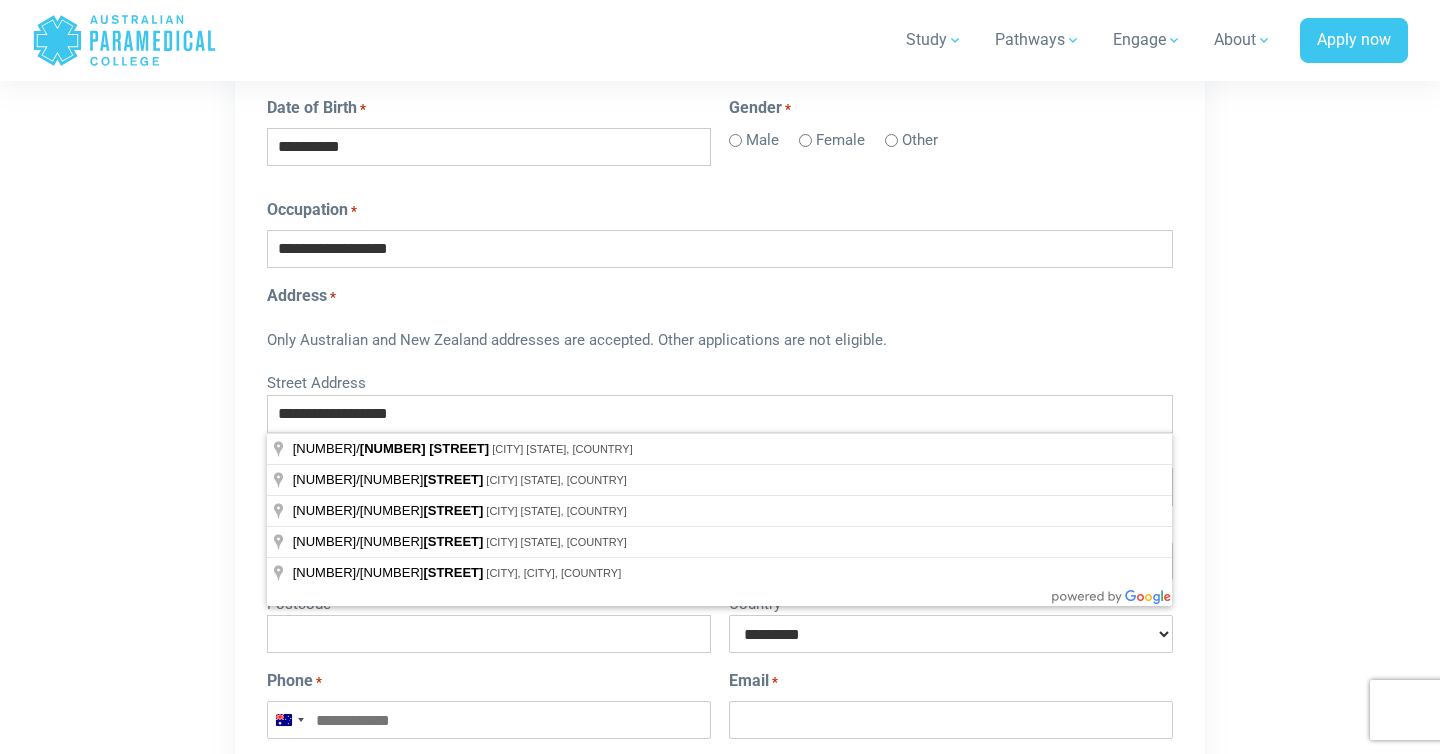 type on "**********" 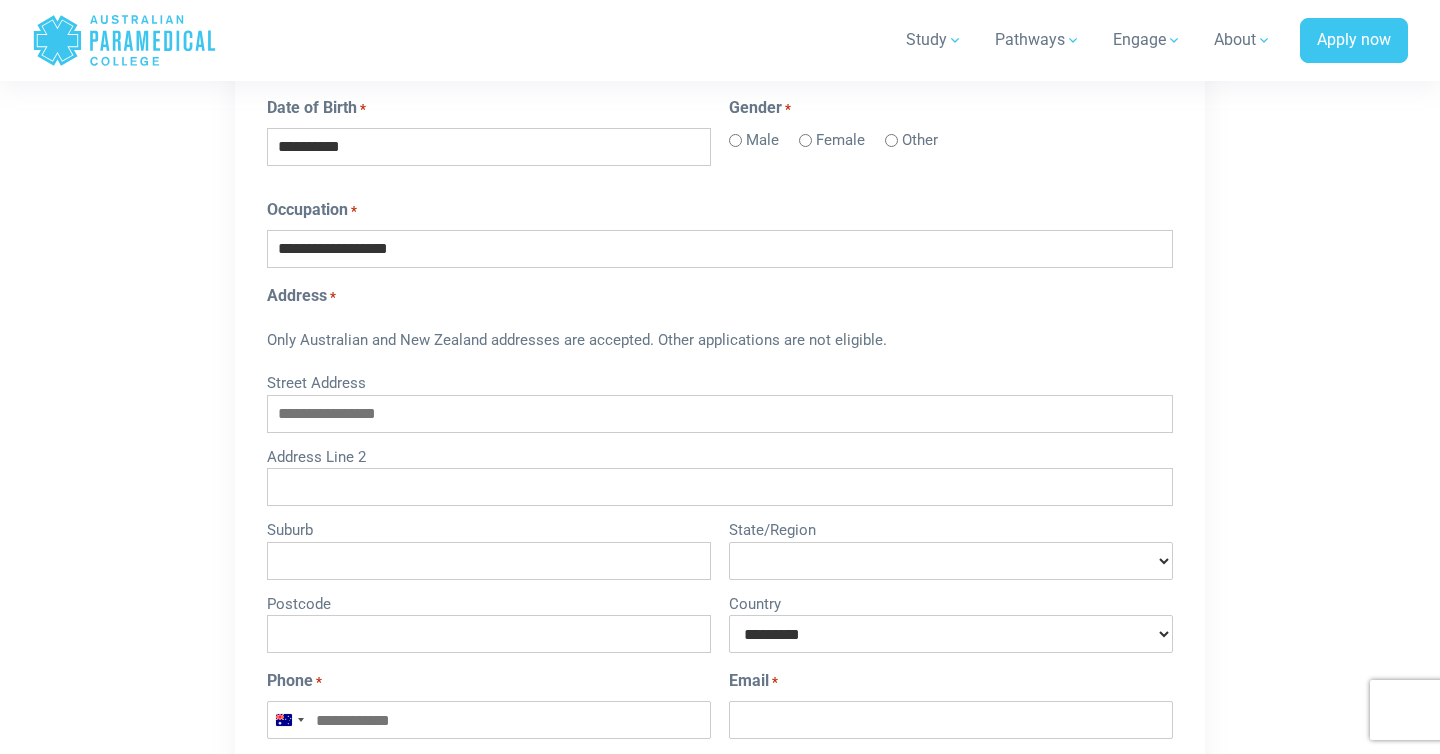 type on "**********" 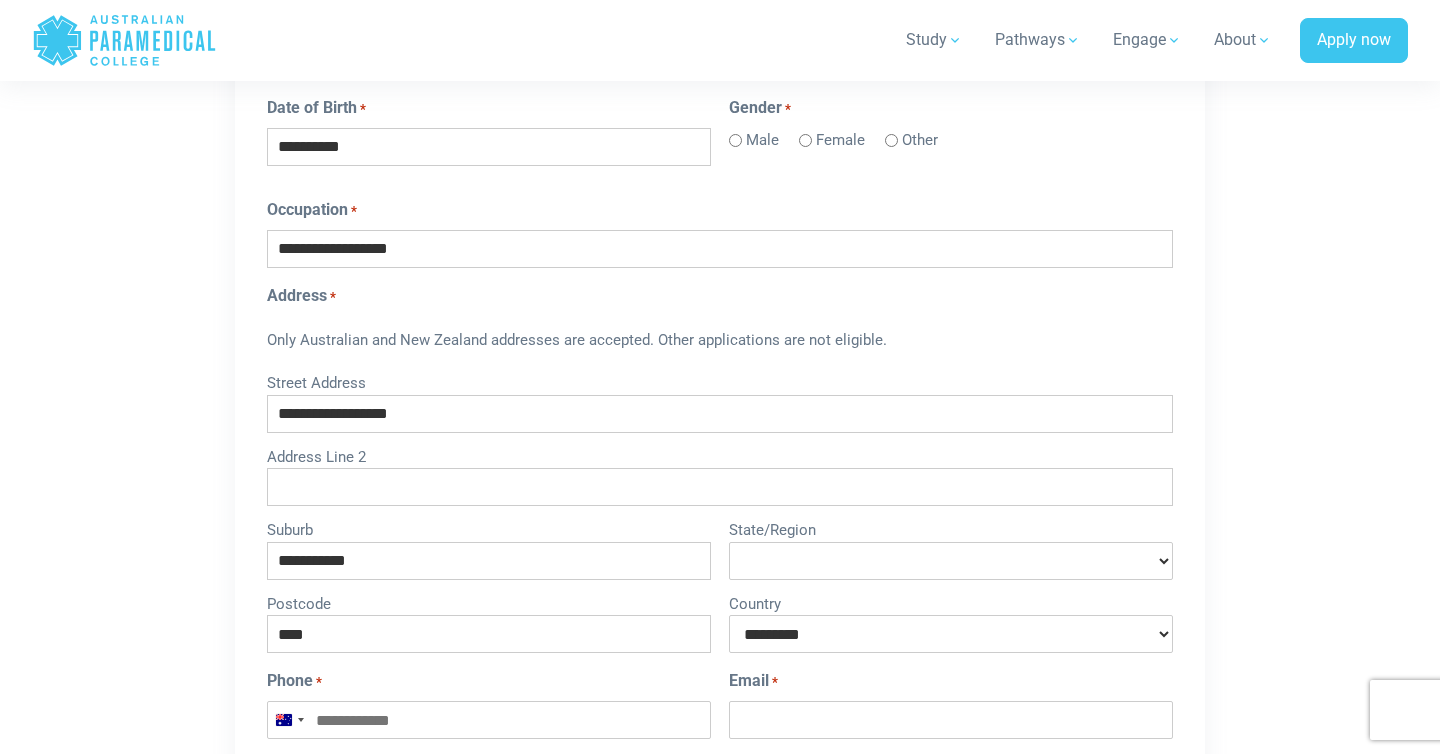 select 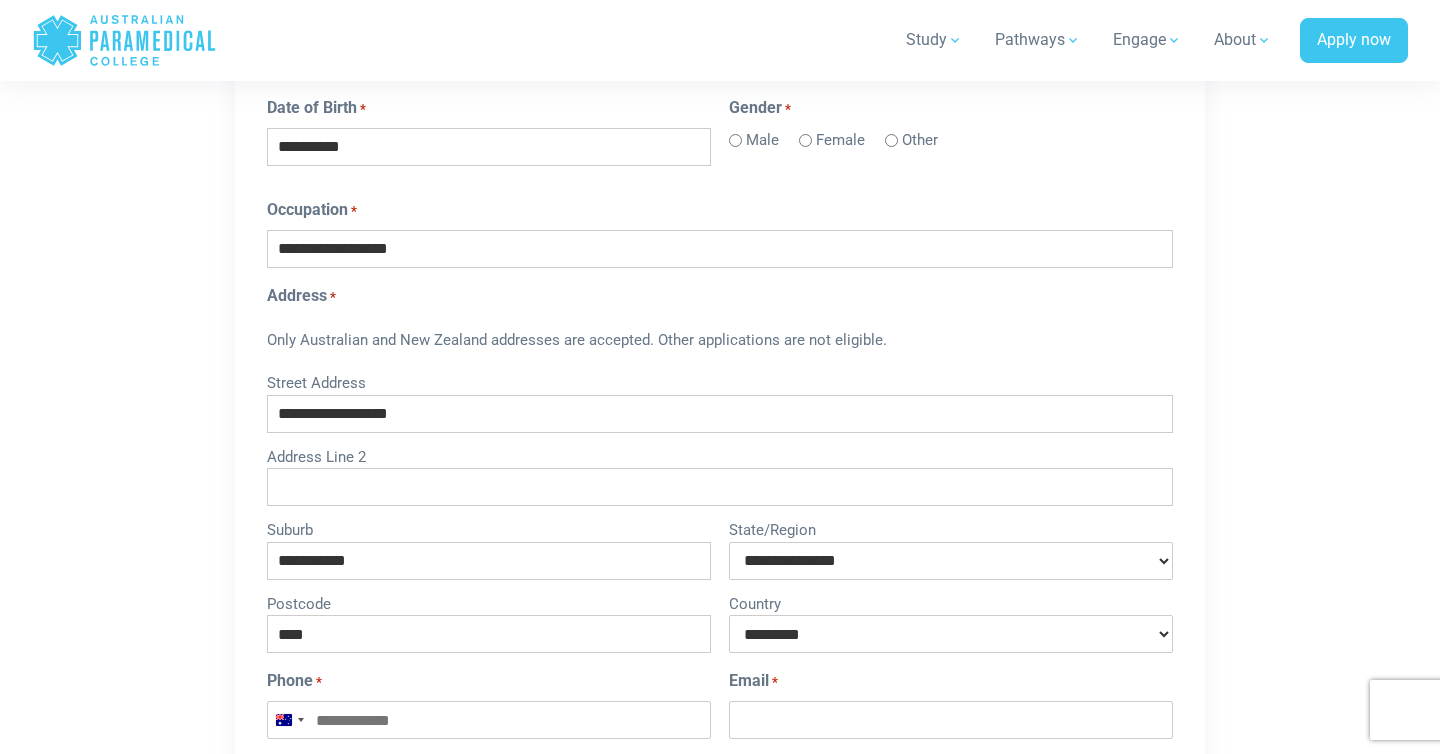select on "**********" 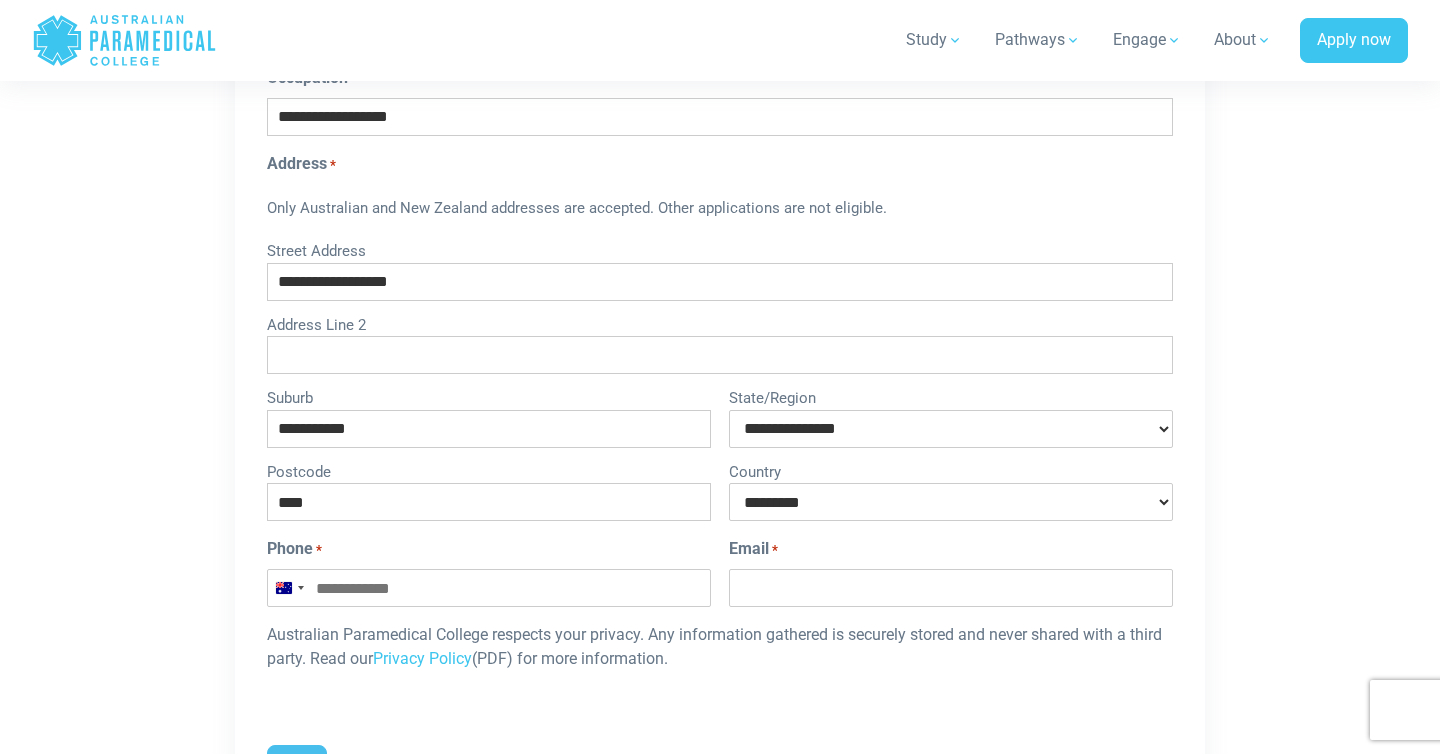 scroll, scrollTop: 1726, scrollLeft: 0, axis: vertical 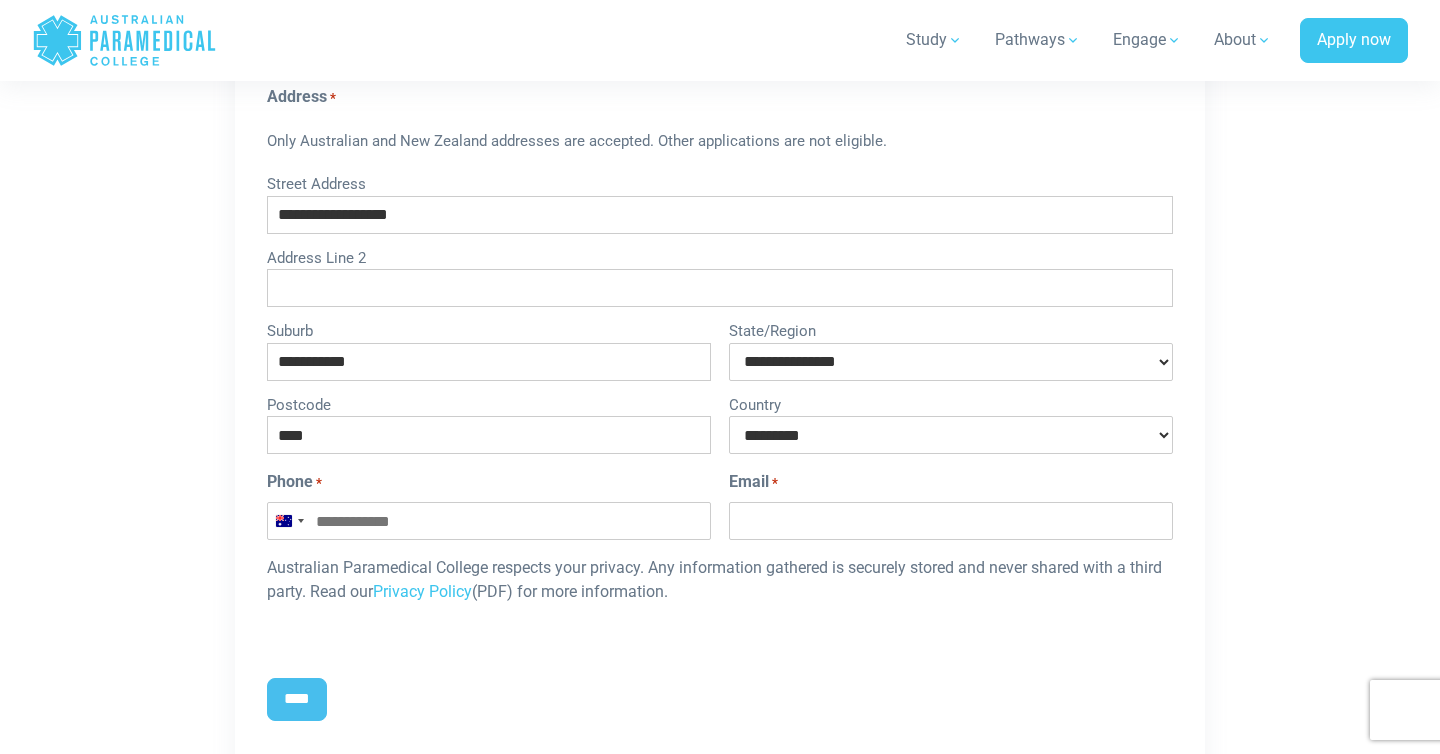 click on "Phone *" at bounding box center [489, 521] 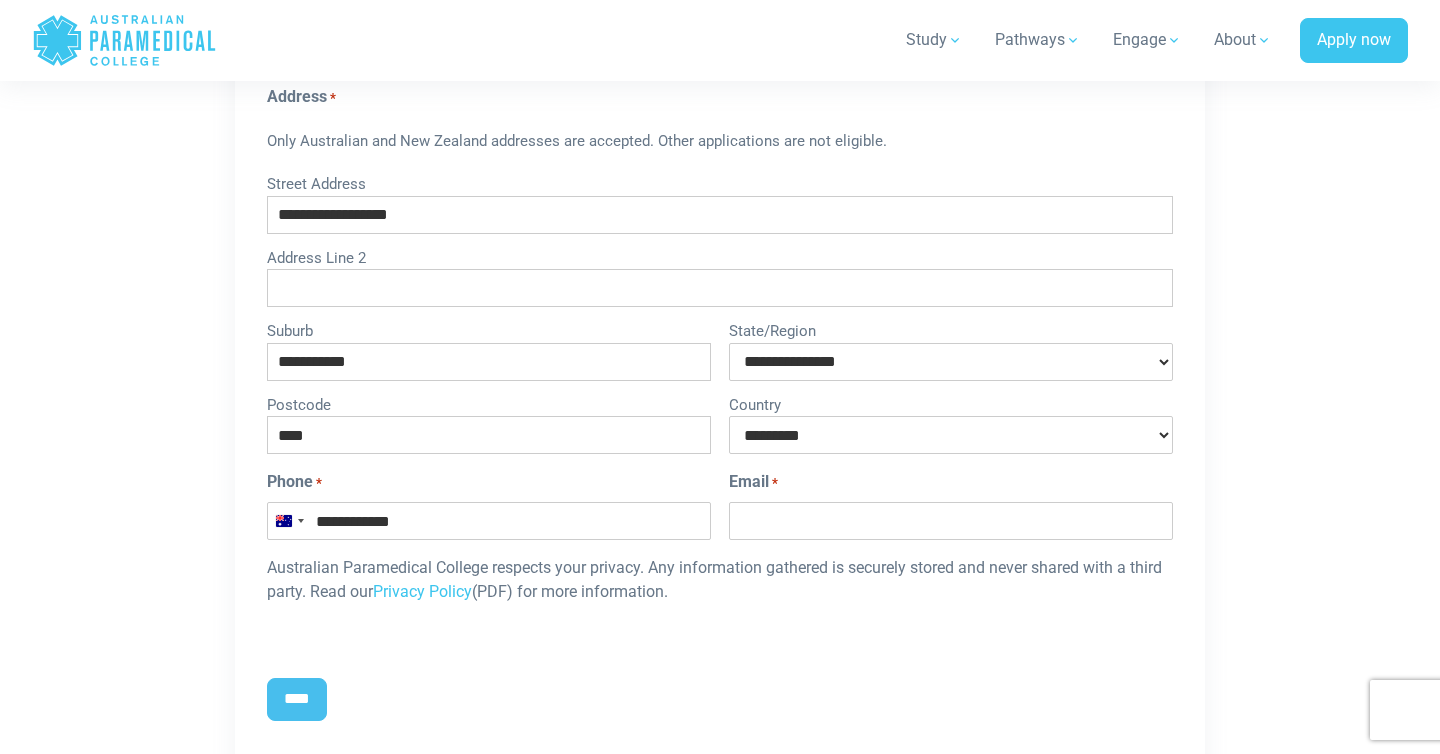 type on "**********" 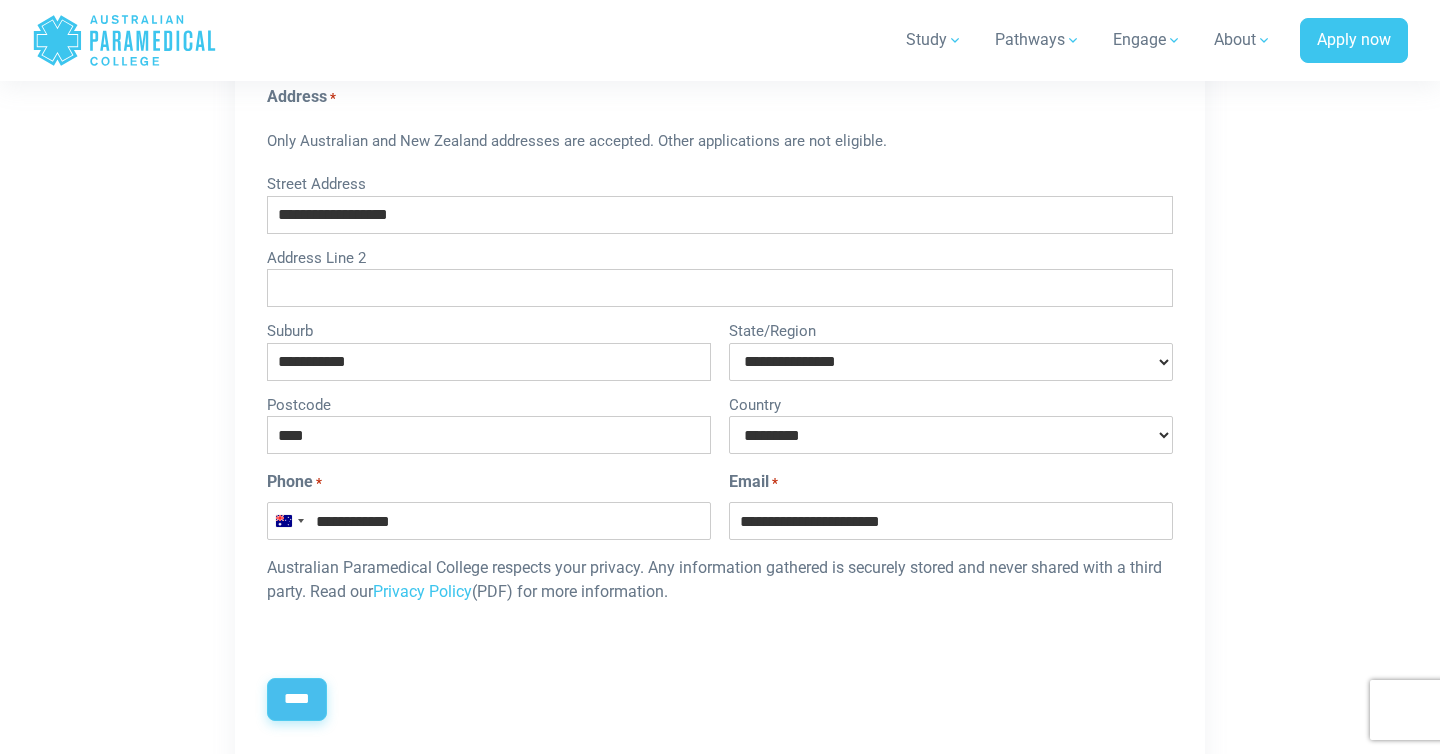 click on "****" at bounding box center (297, 699) 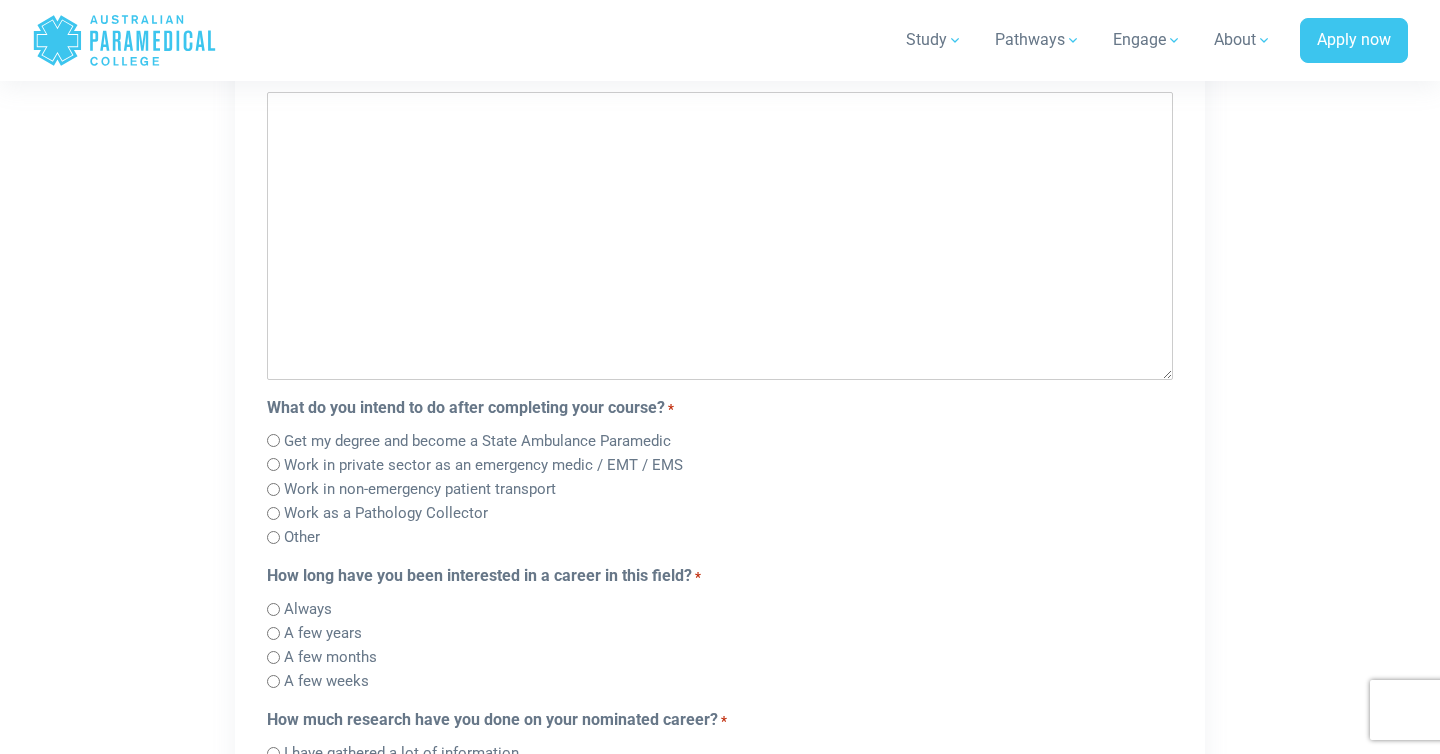 scroll, scrollTop: 1251, scrollLeft: 0, axis: vertical 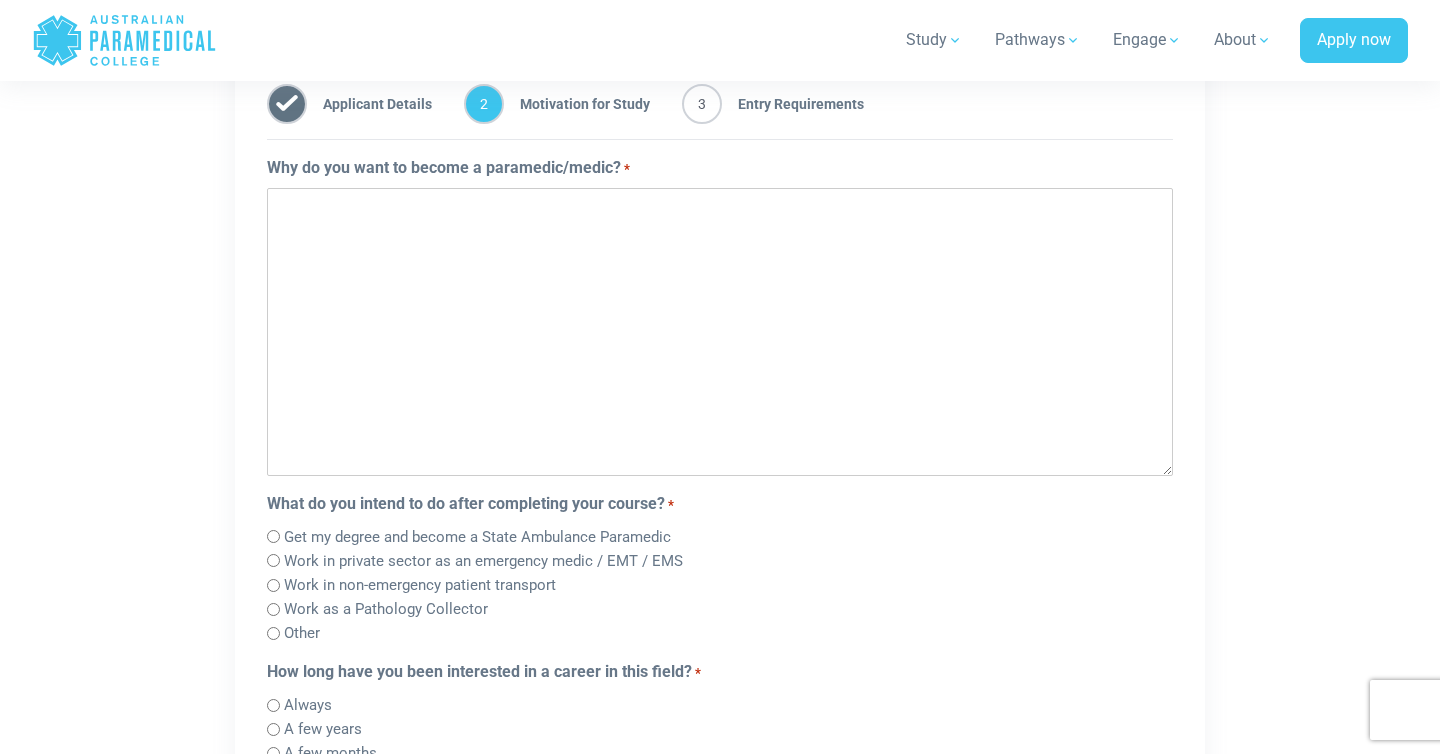 click on "Why do you want to become a paramedic/medic? *" at bounding box center [720, 332] 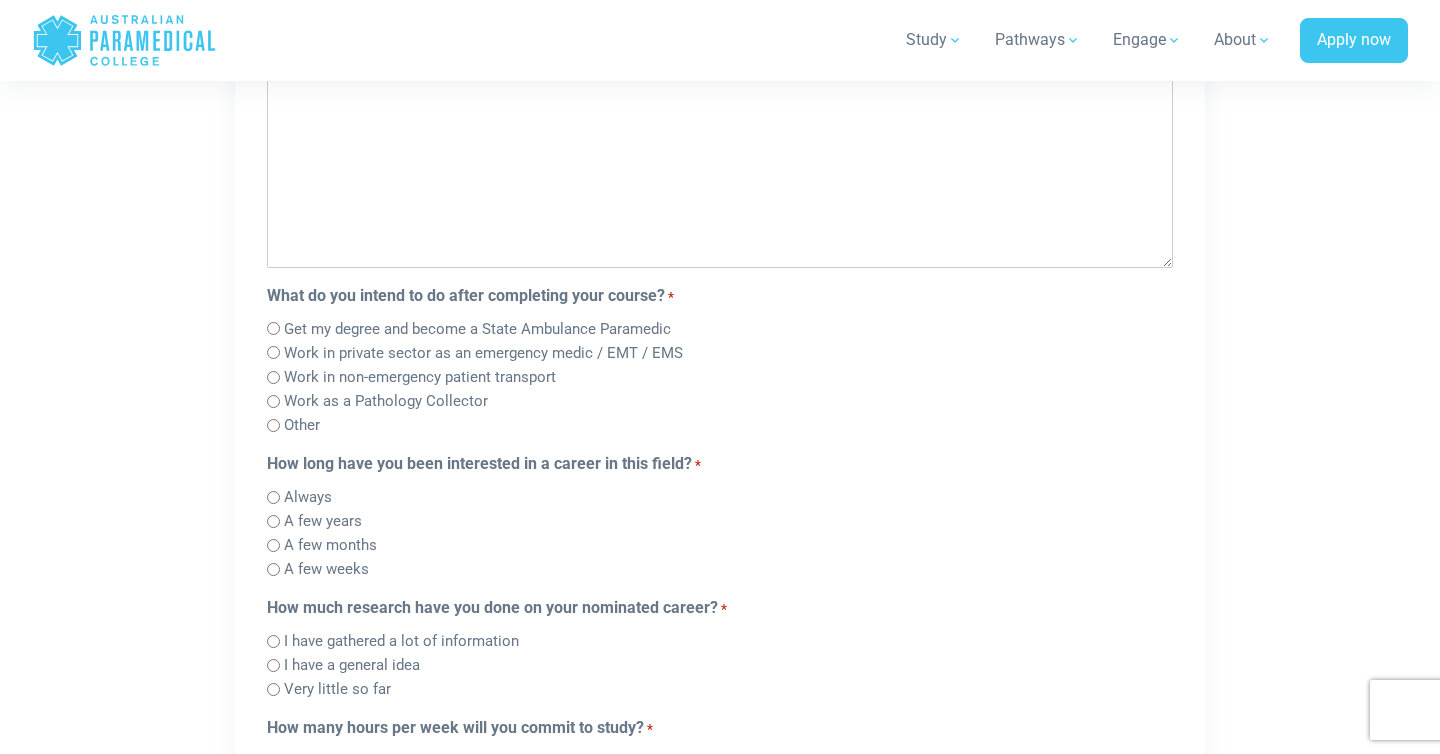 scroll, scrollTop: 1471, scrollLeft: 0, axis: vertical 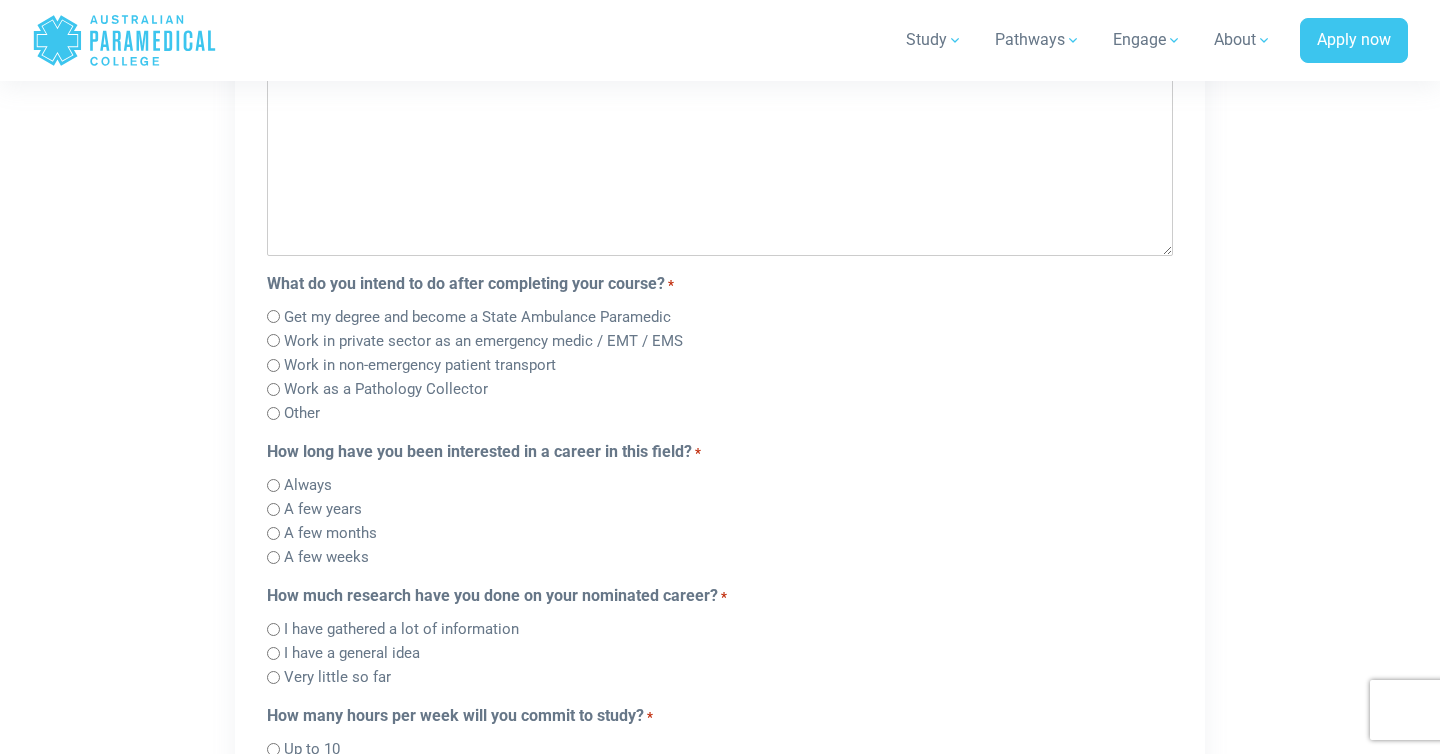 type on "**********" 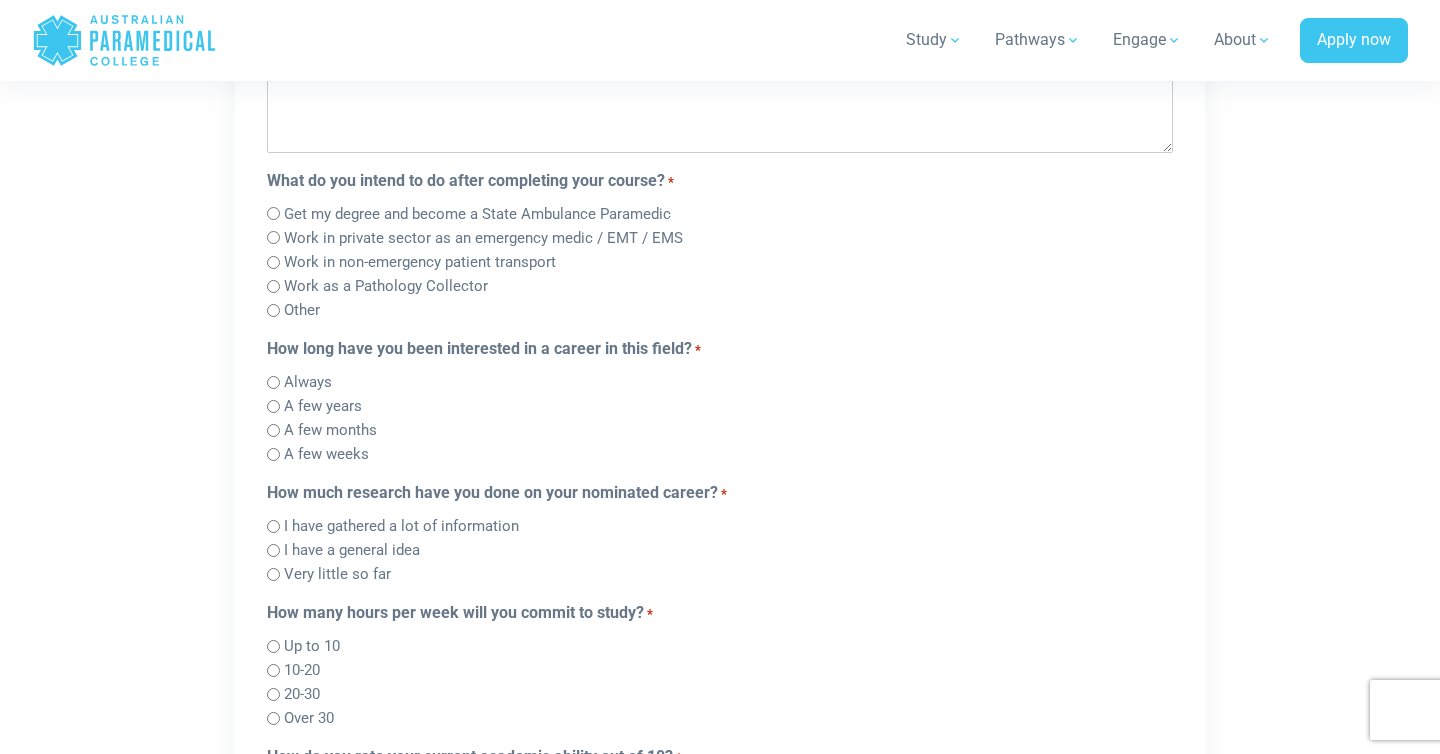 scroll, scrollTop: 1584, scrollLeft: 0, axis: vertical 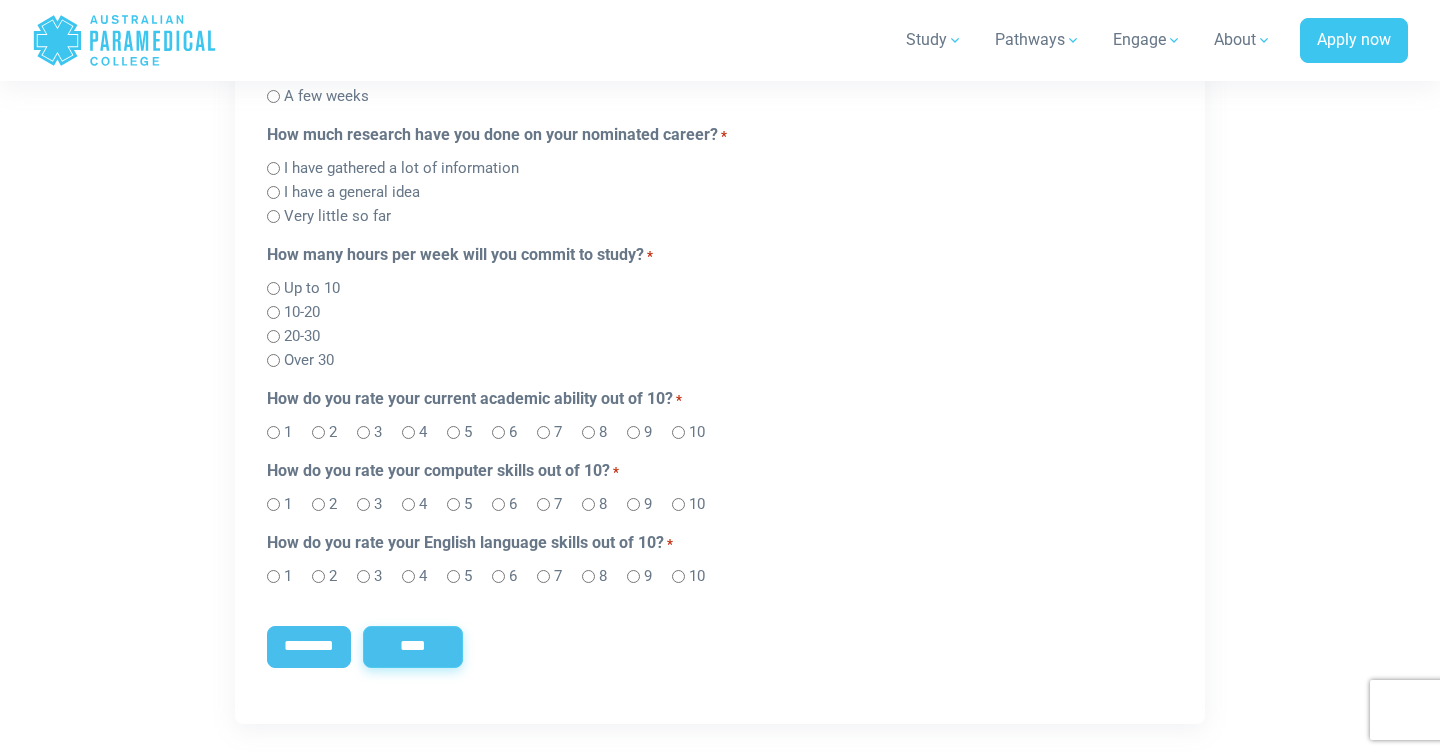 click on "****" at bounding box center (413, 647) 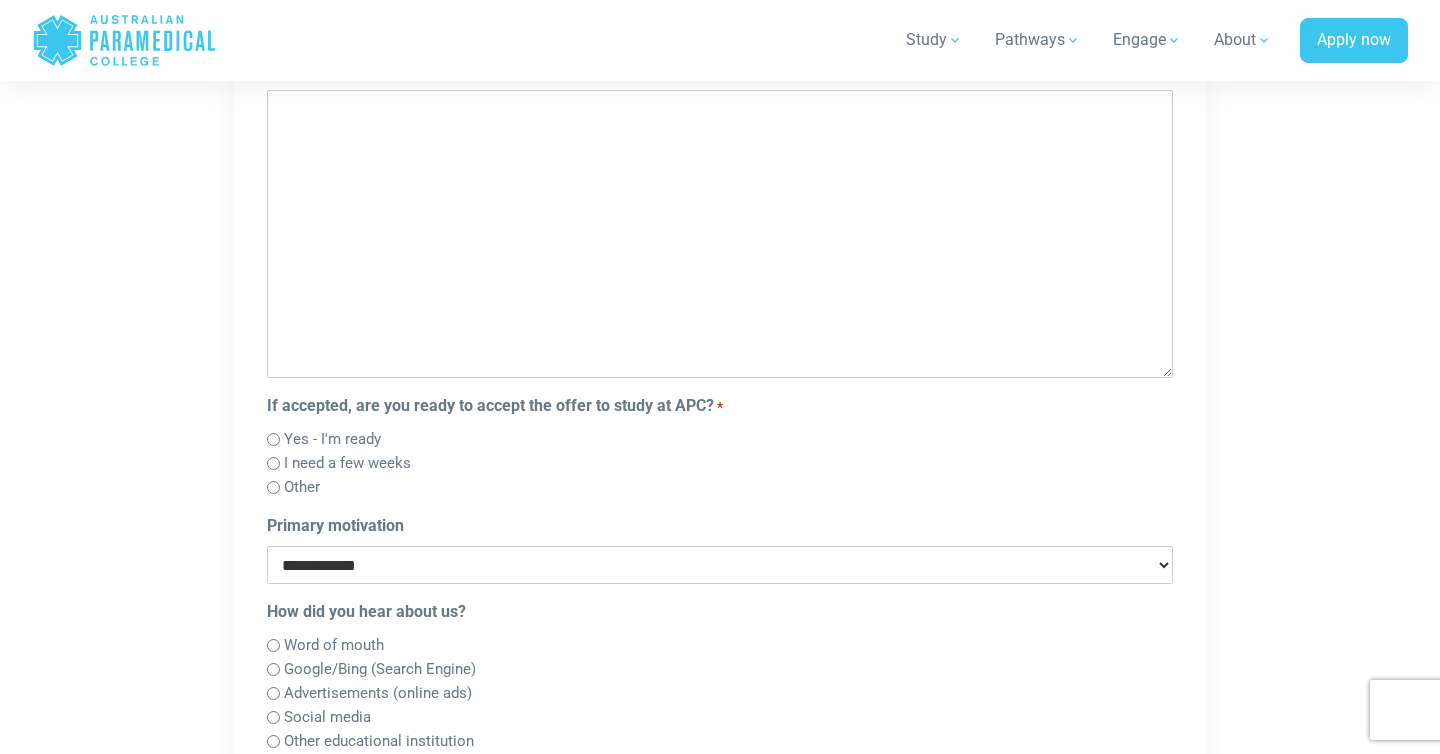 scroll, scrollTop: 1599, scrollLeft: 0, axis: vertical 